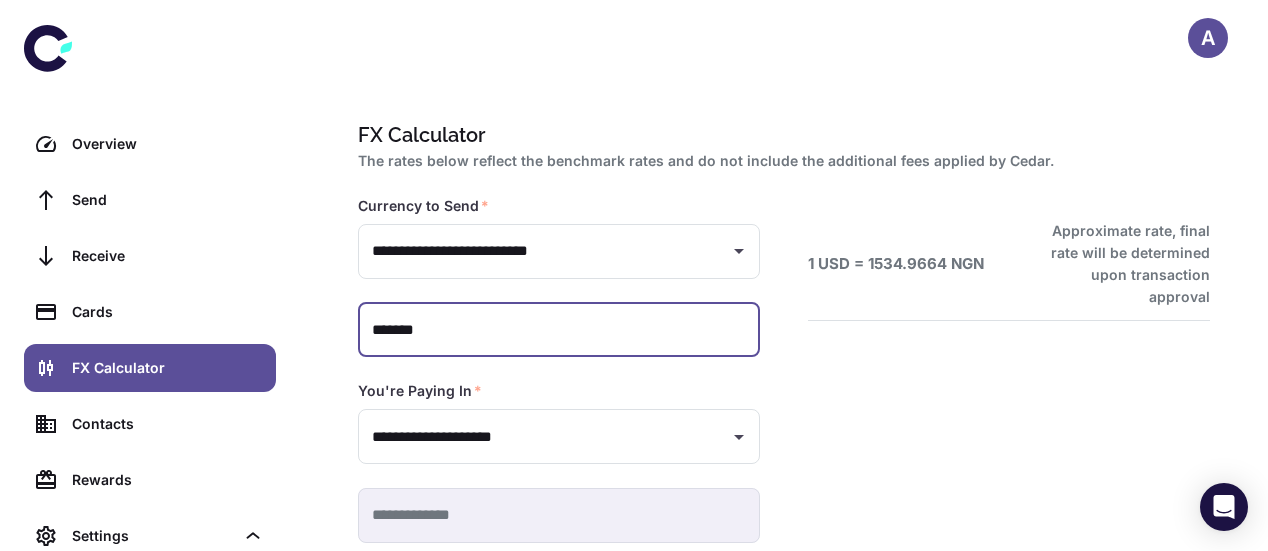 scroll, scrollTop: 103, scrollLeft: 0, axis: vertical 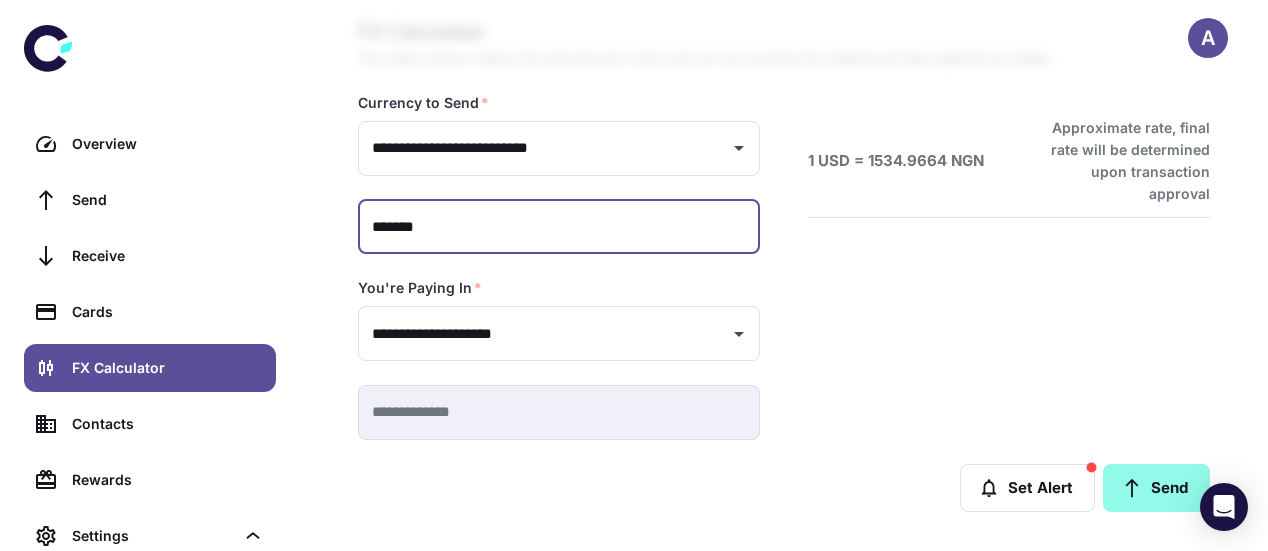 type on "*******" 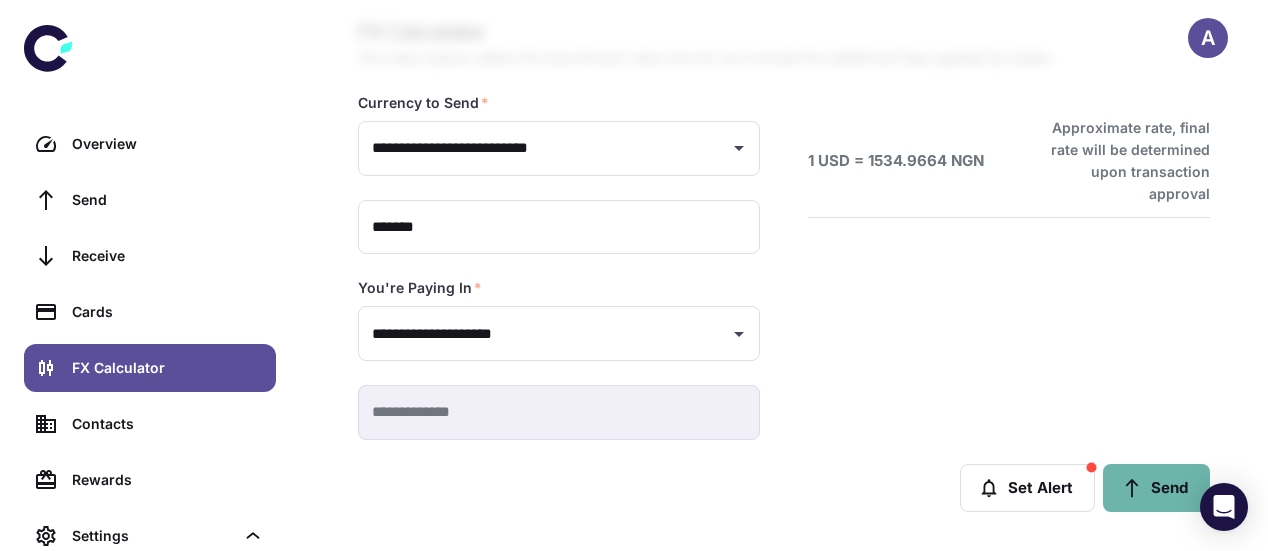 click on "Send" at bounding box center [1156, 488] 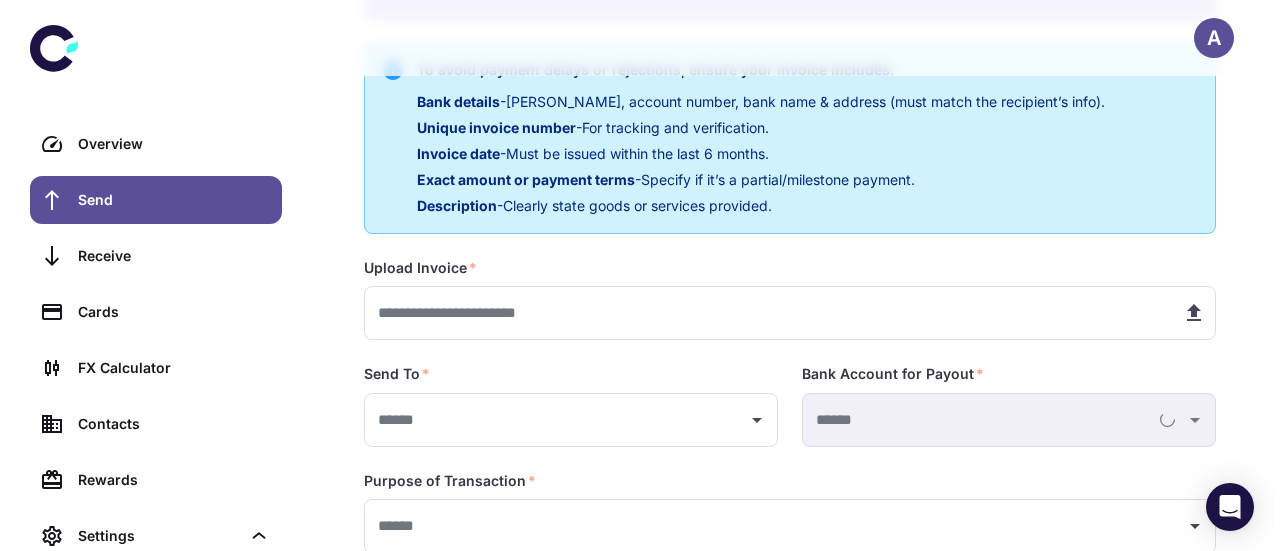 scroll, scrollTop: 506, scrollLeft: 0, axis: vertical 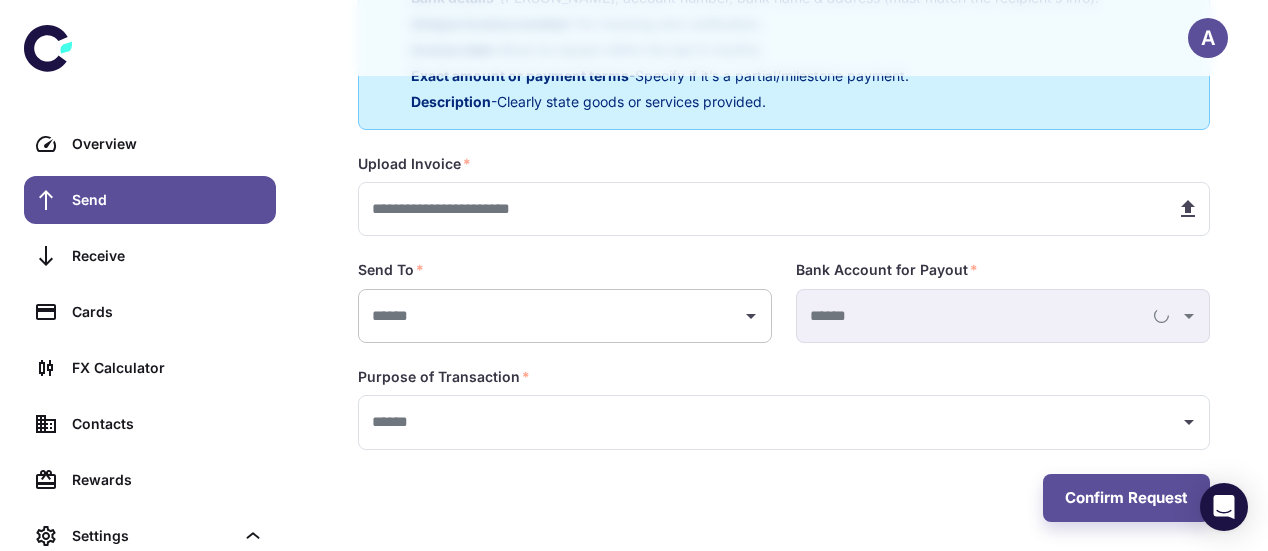 click at bounding box center [751, 316] 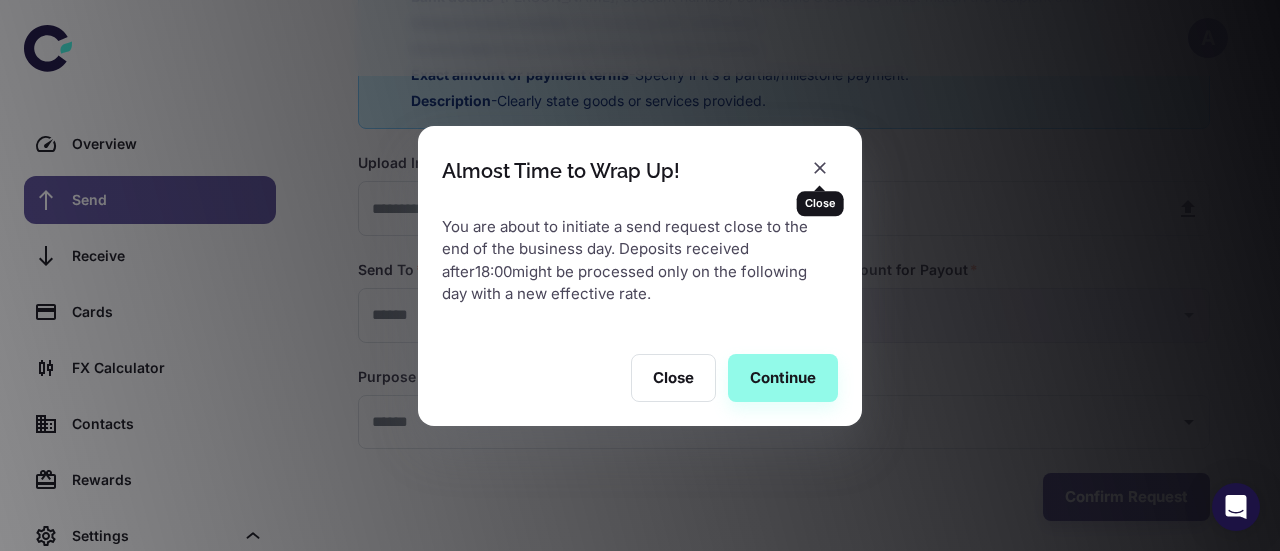 click 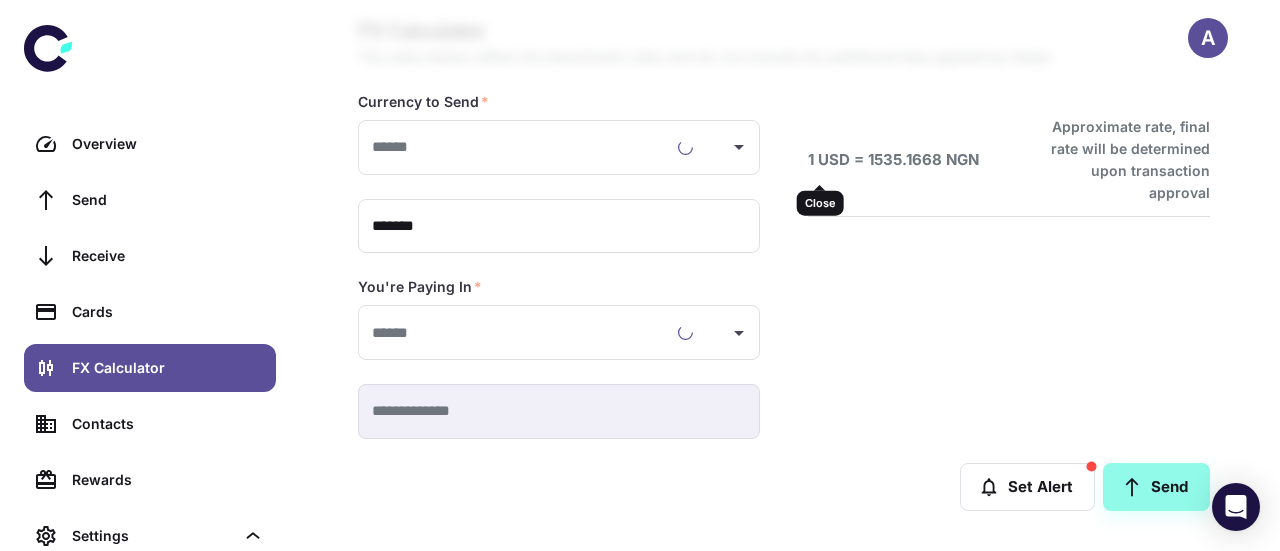type on "**********" 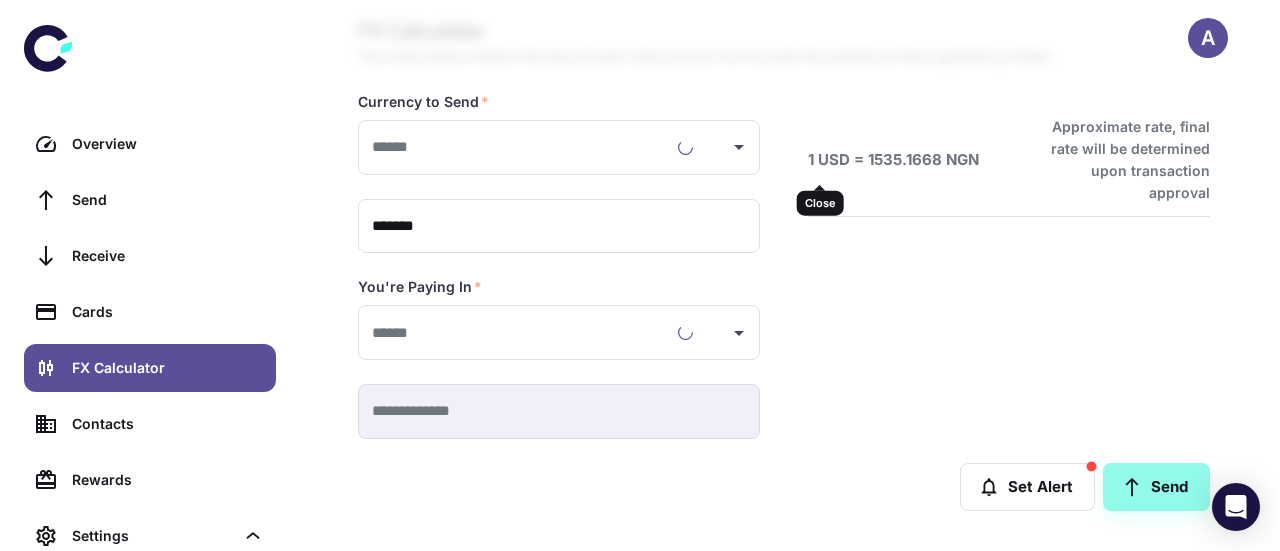 type on "**********" 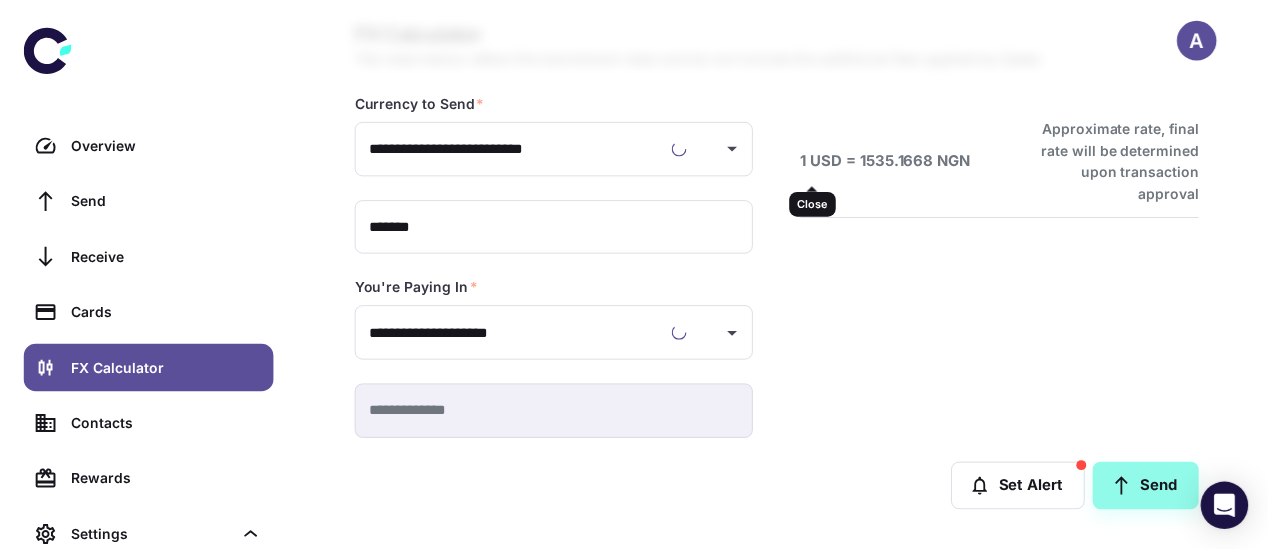 scroll, scrollTop: 103, scrollLeft: 0, axis: vertical 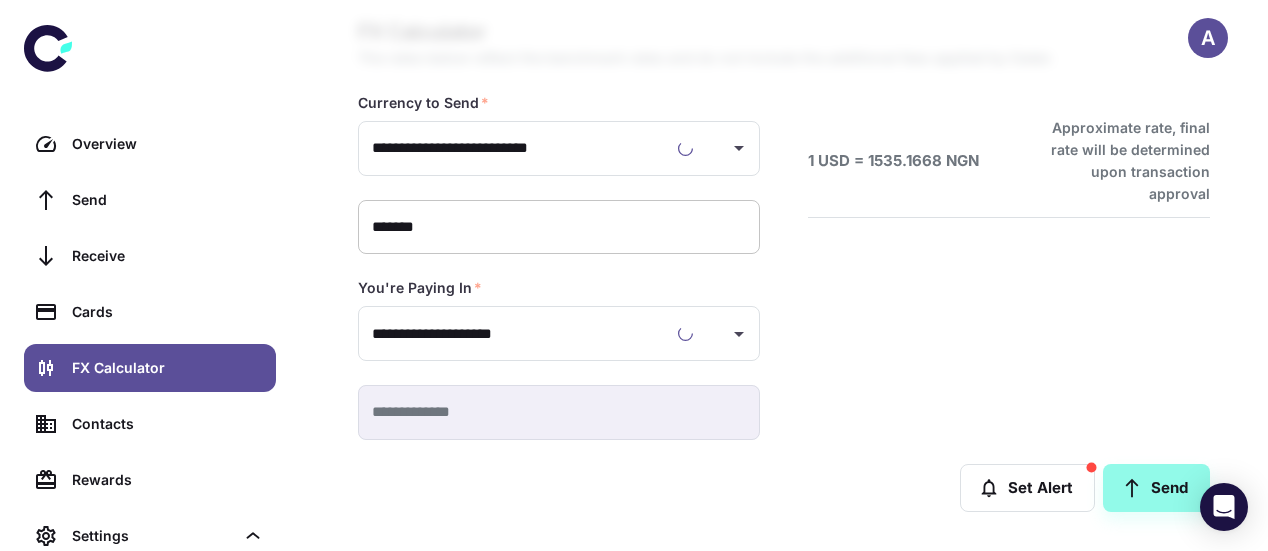 click on "*******" at bounding box center [559, 227] 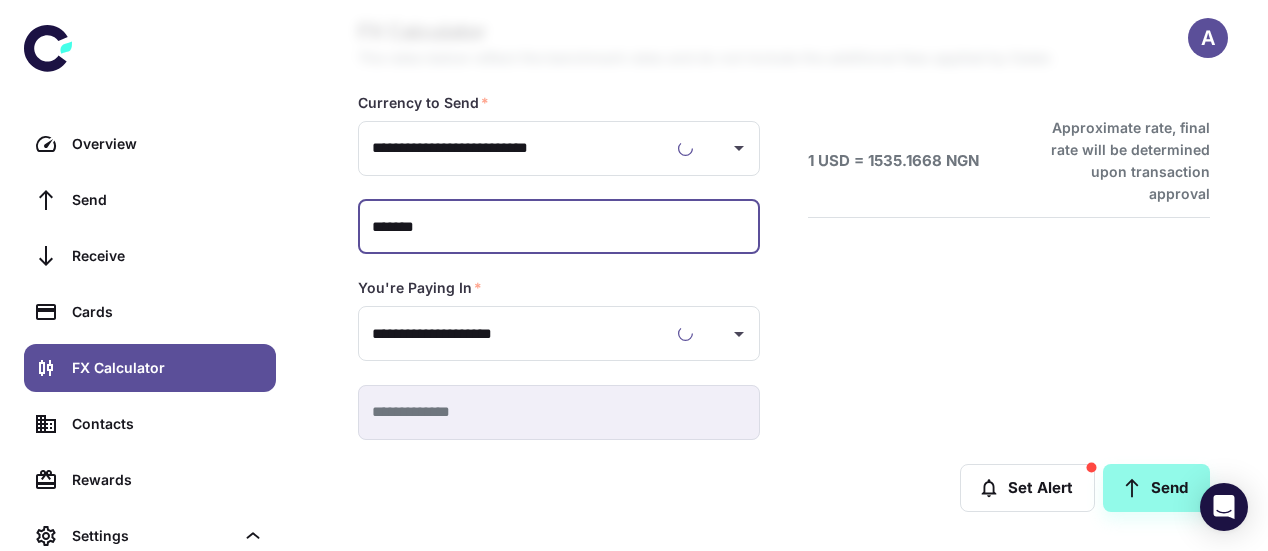 type on "******" 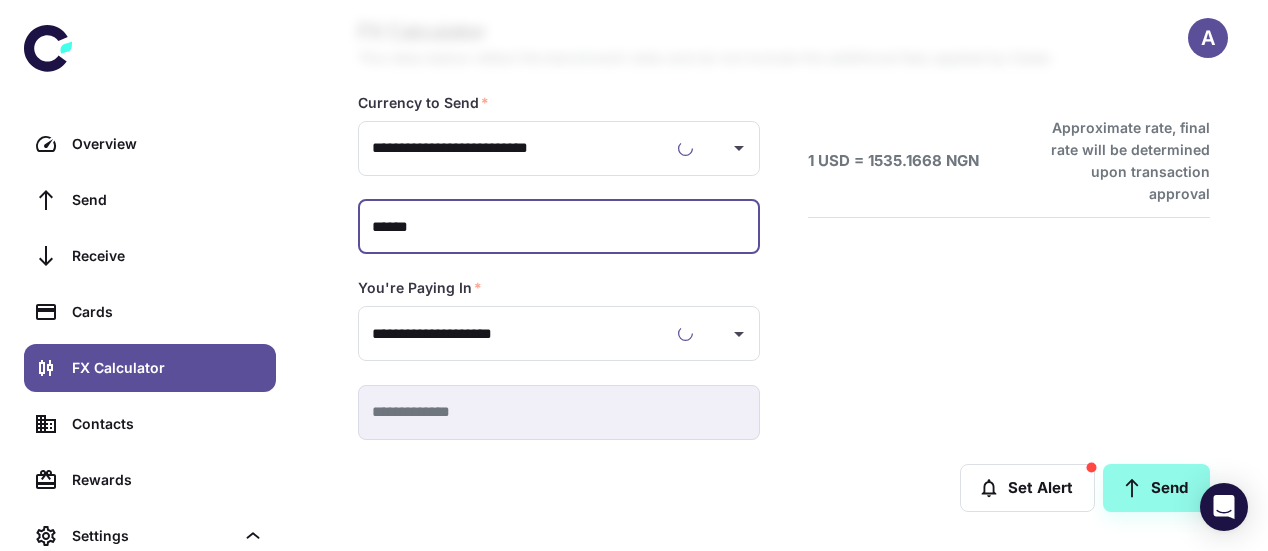 type on "**********" 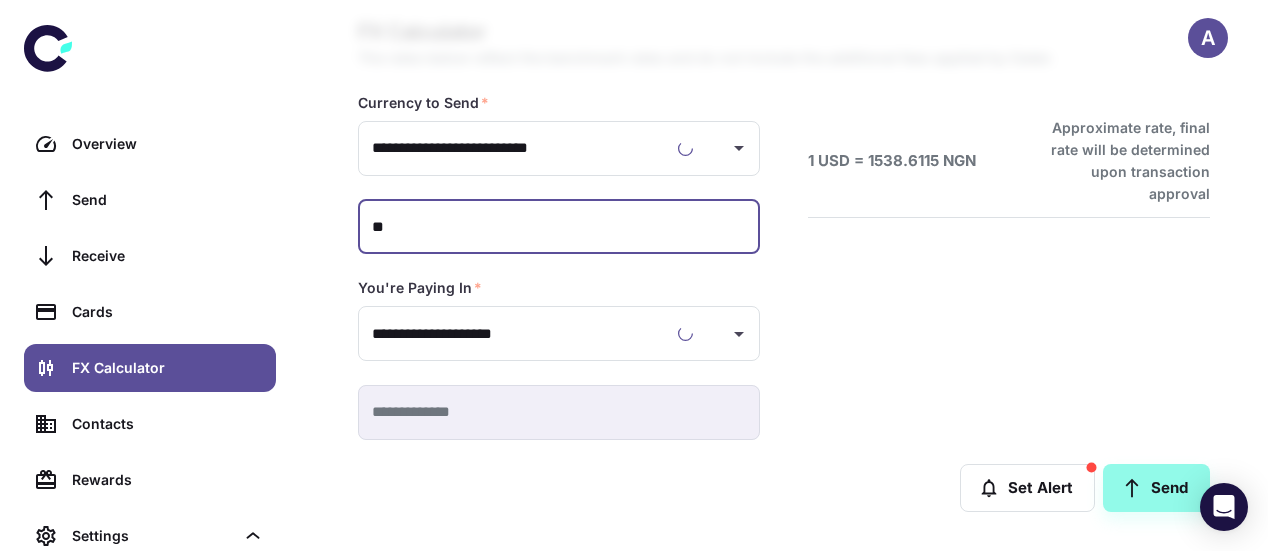 type on "*" 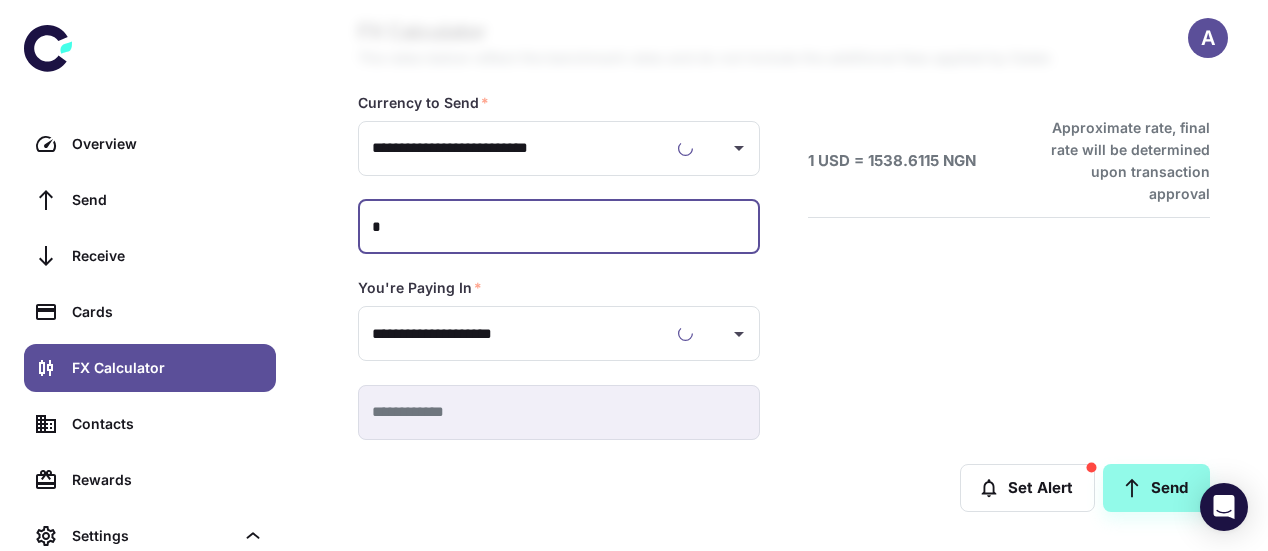 type 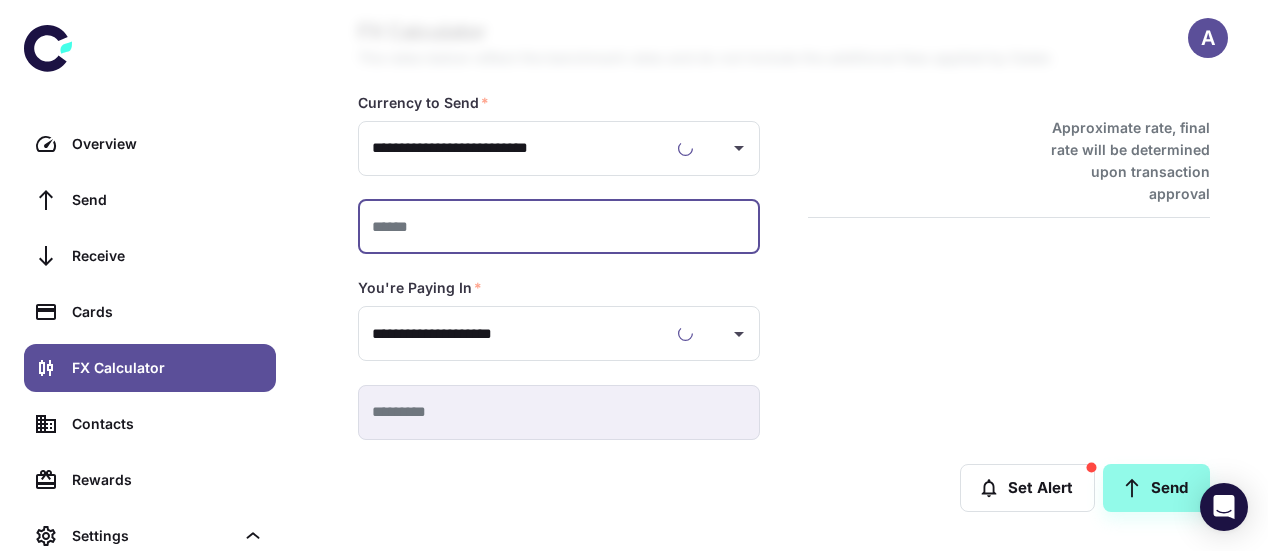 type on "*********" 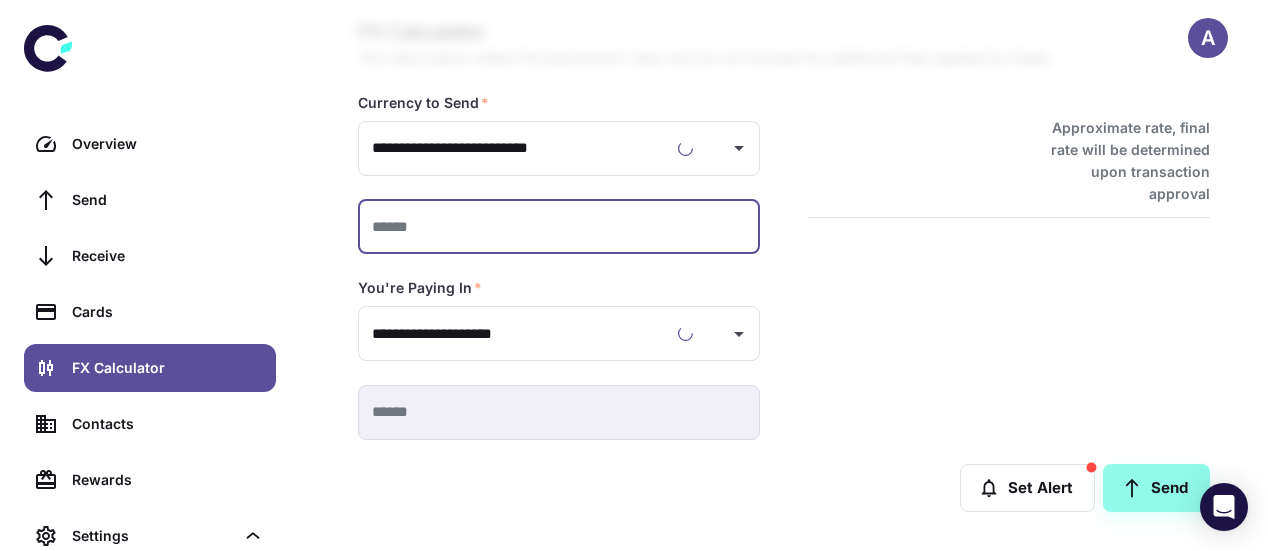 type on "*" 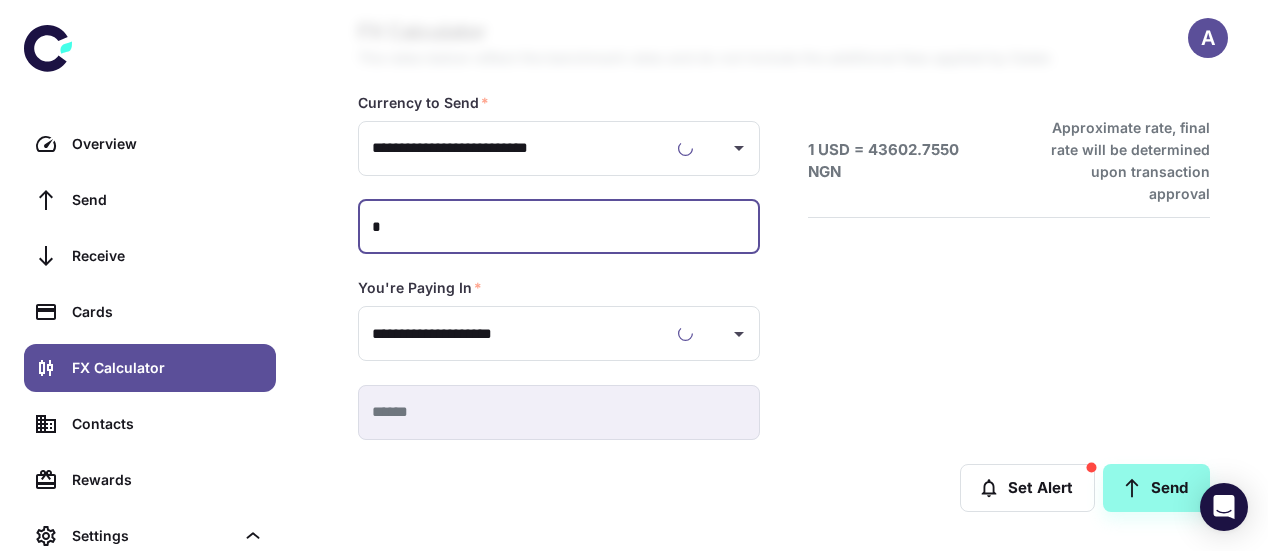 type on "*********" 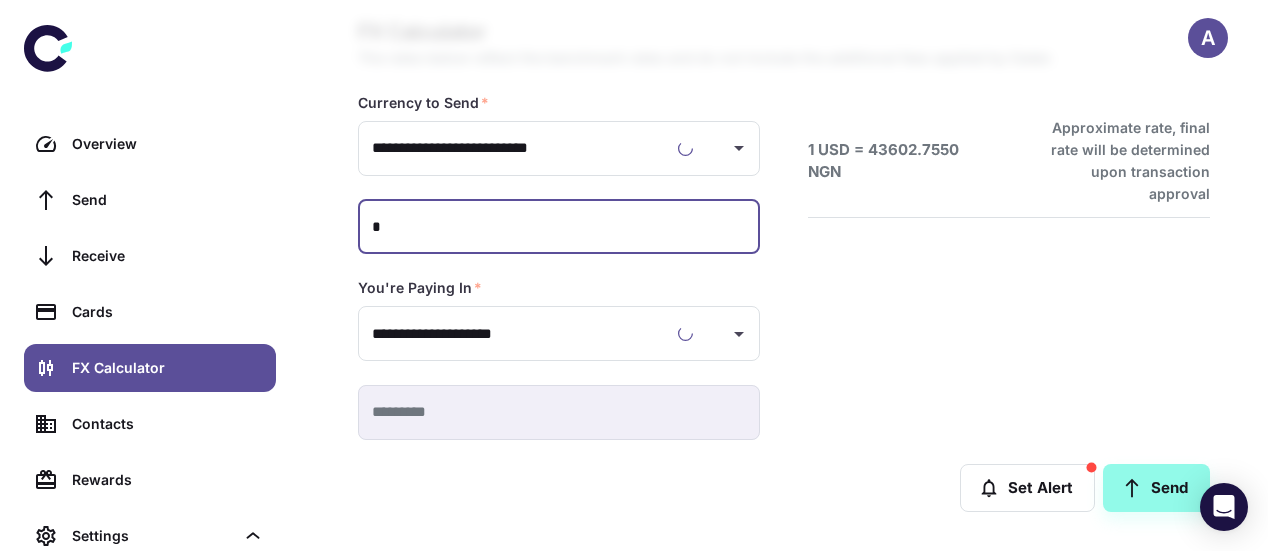 type on "**" 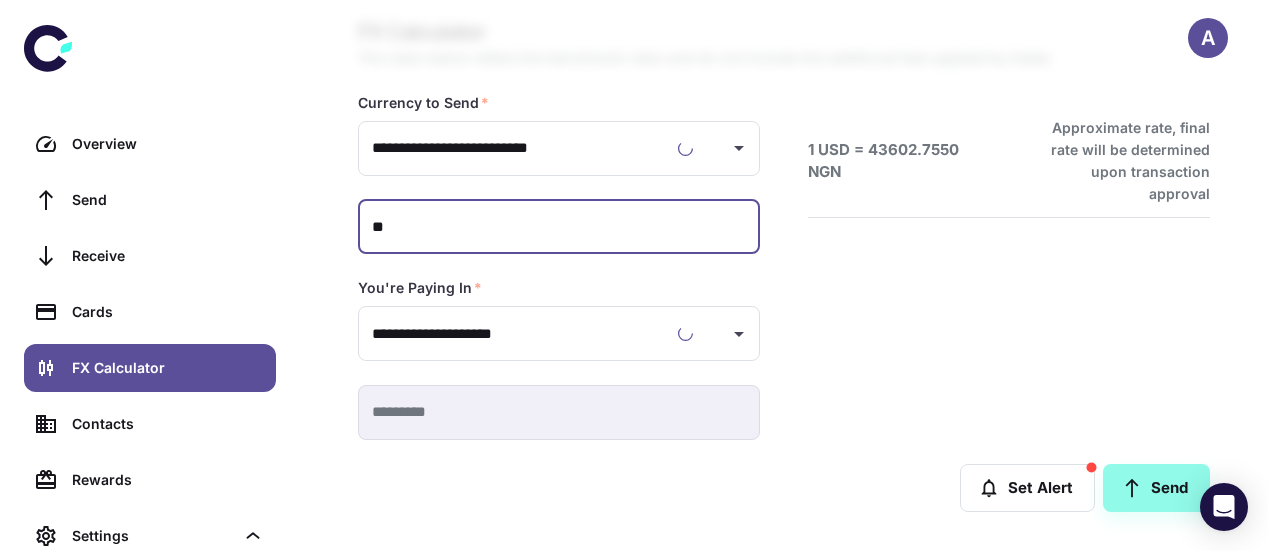 type on "**********" 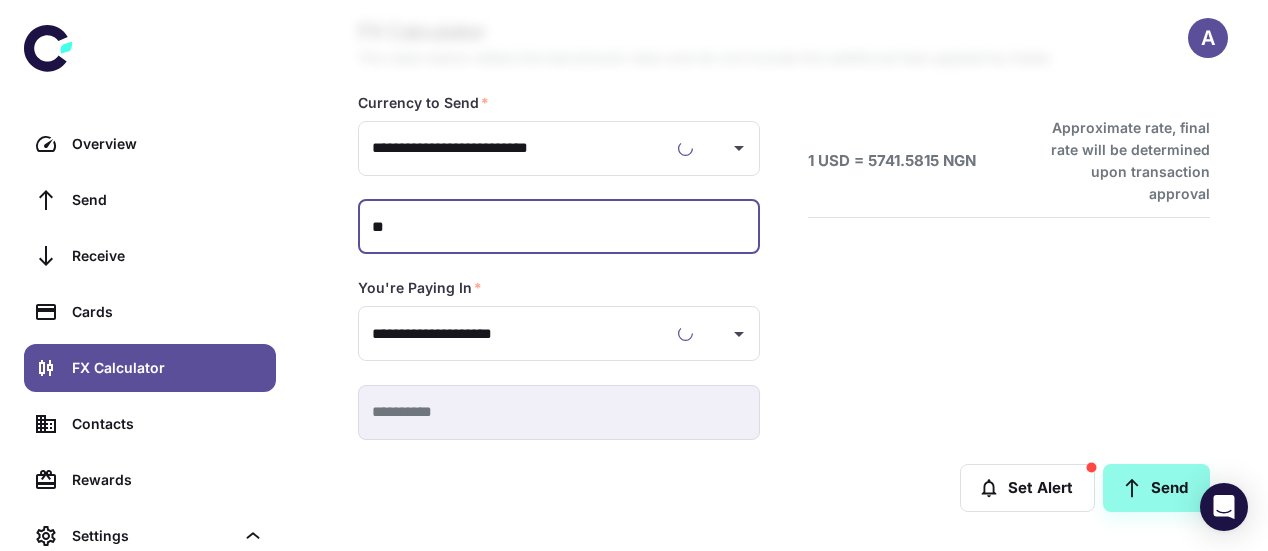 type on "***" 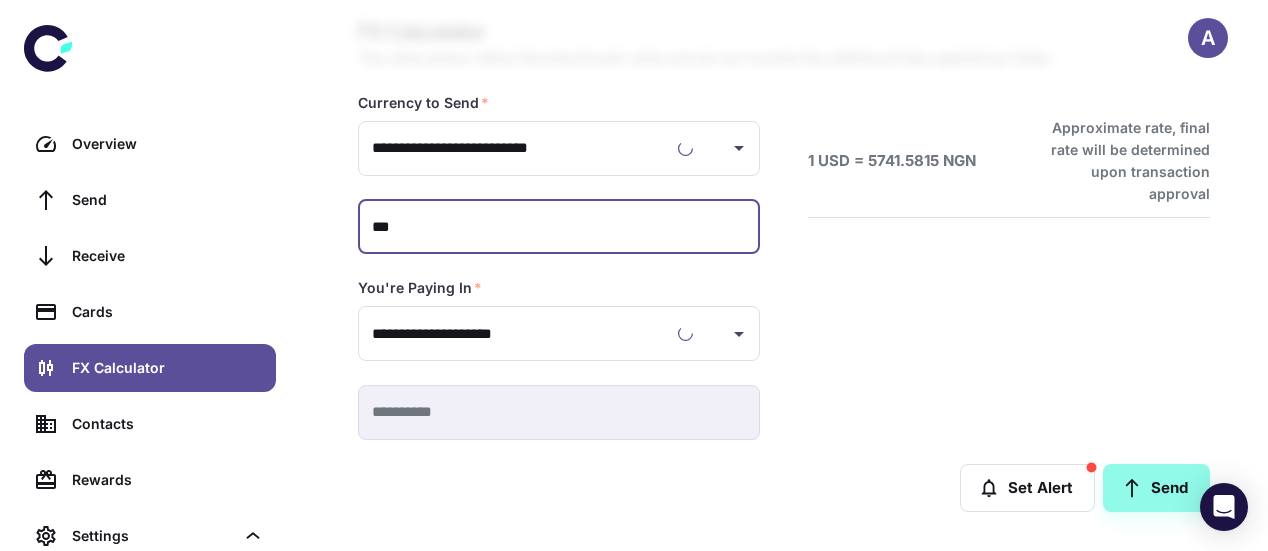 type 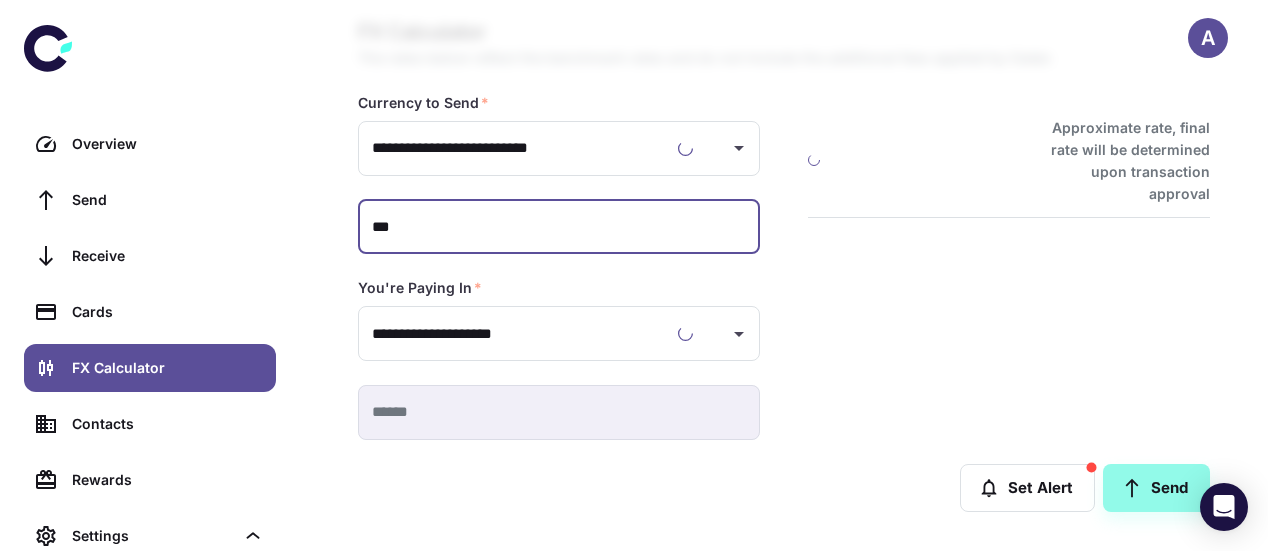 type on "**" 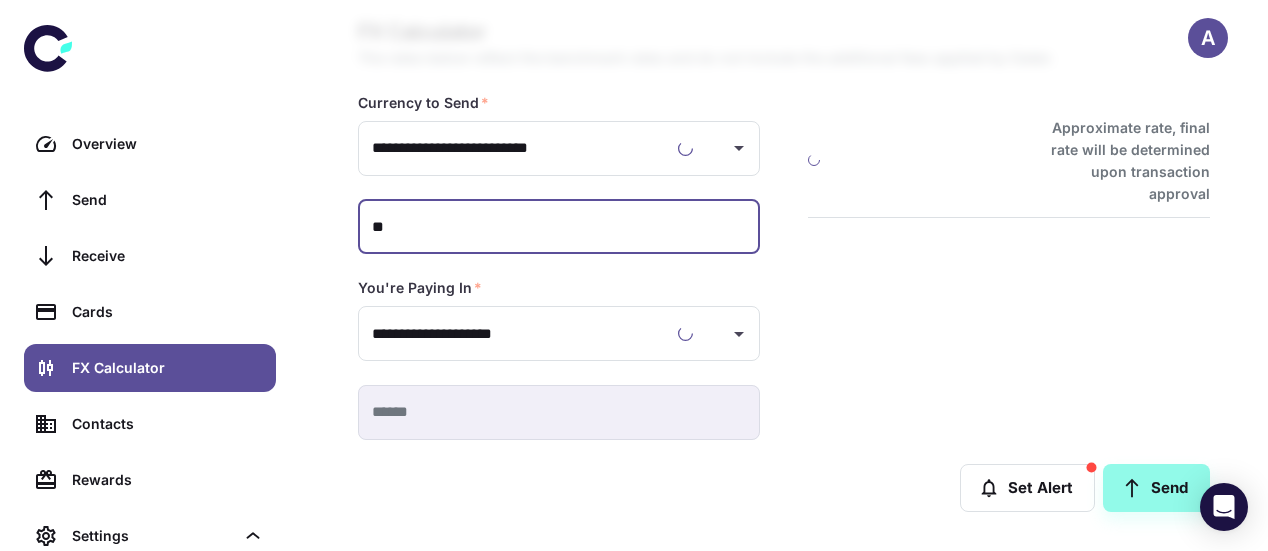 type on "**********" 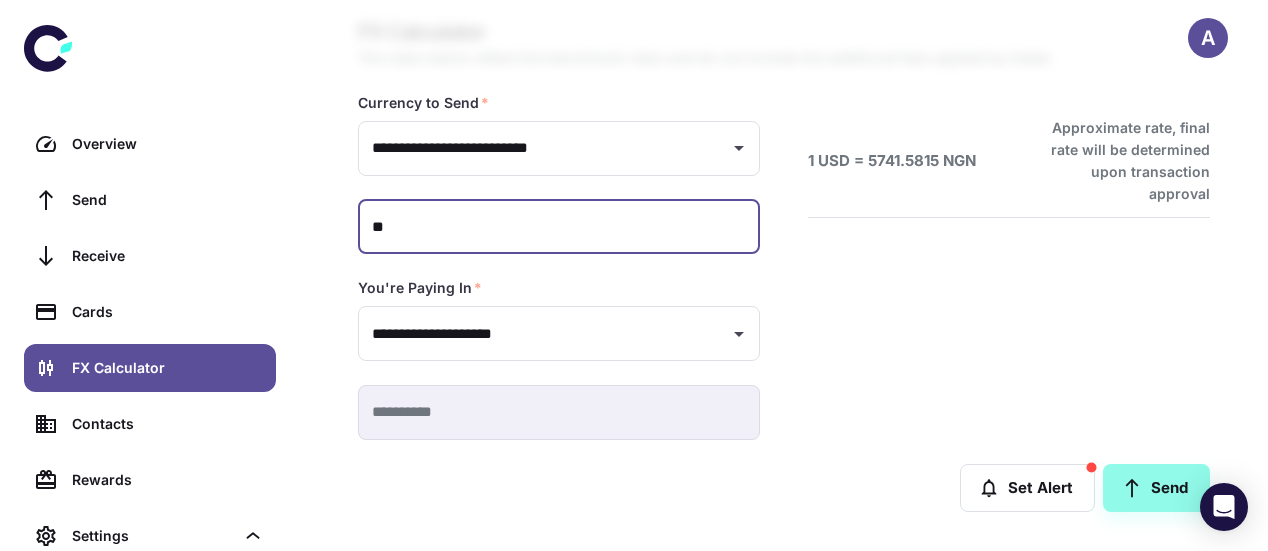 type on "***" 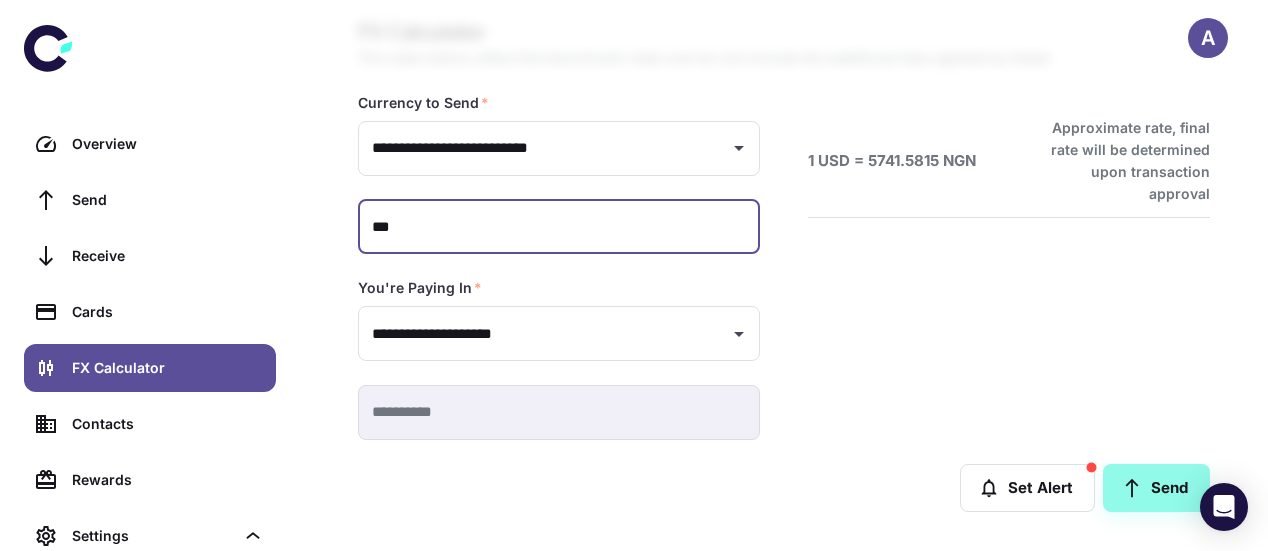 type on "**********" 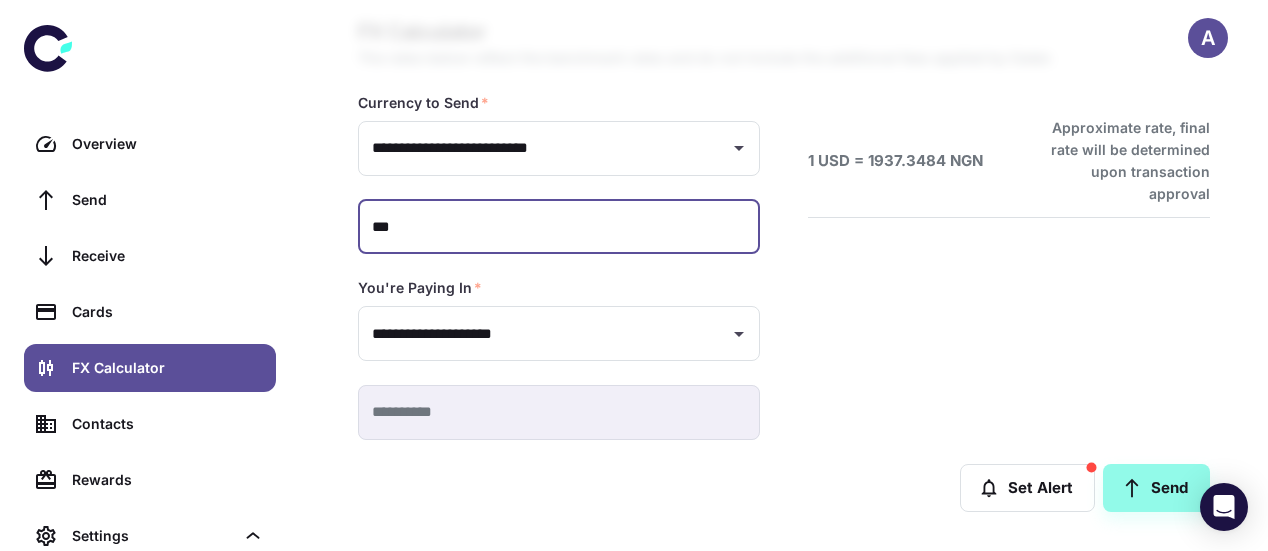 type on "*****" 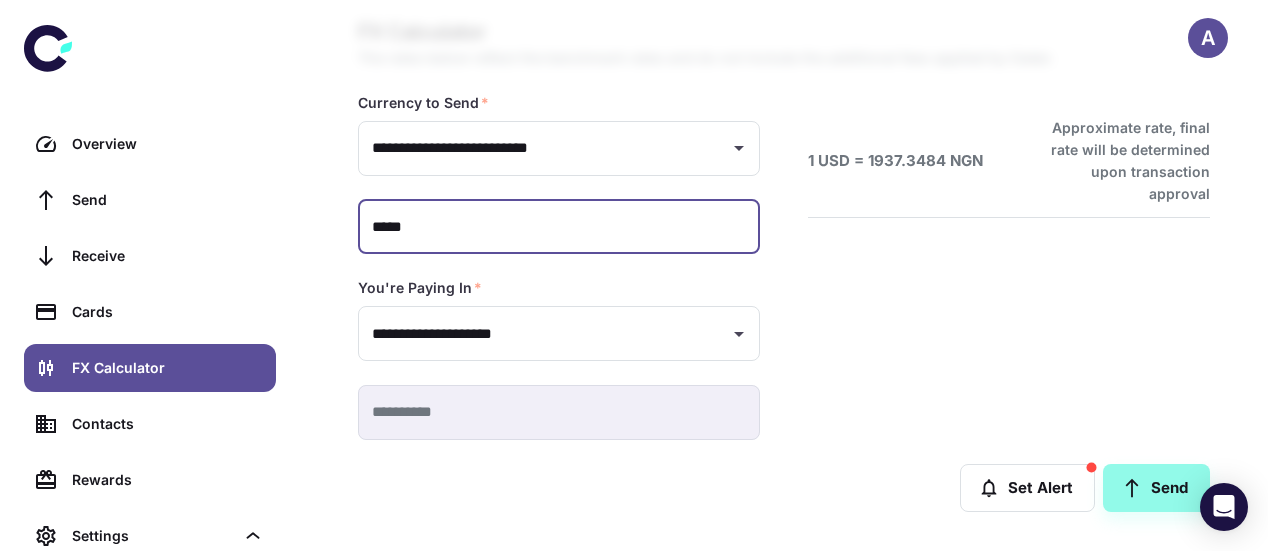 type on "**********" 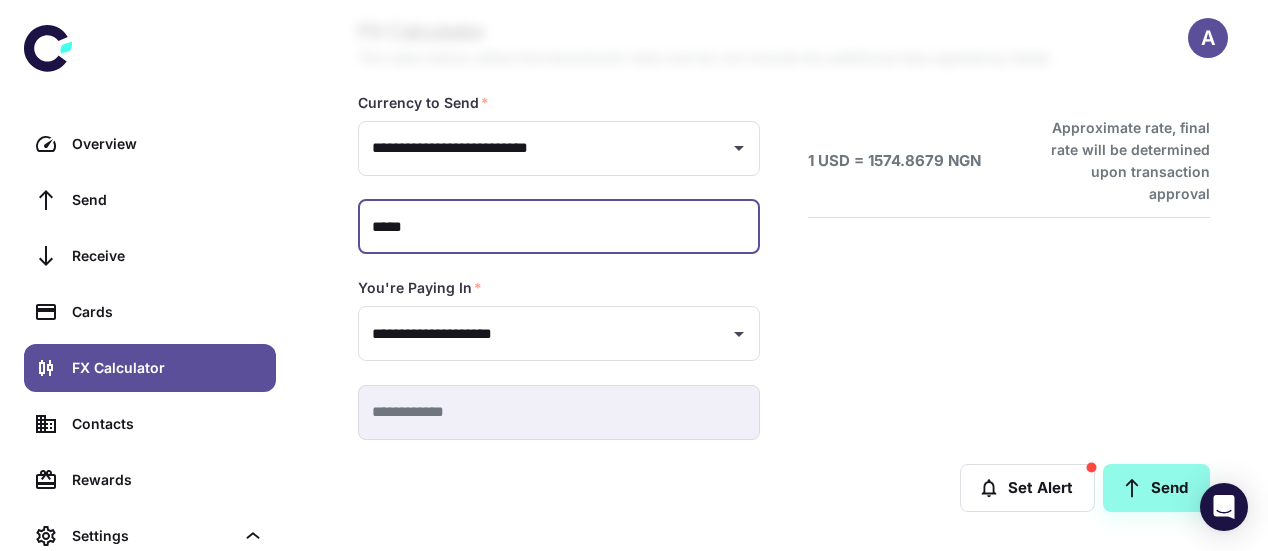 type on "******" 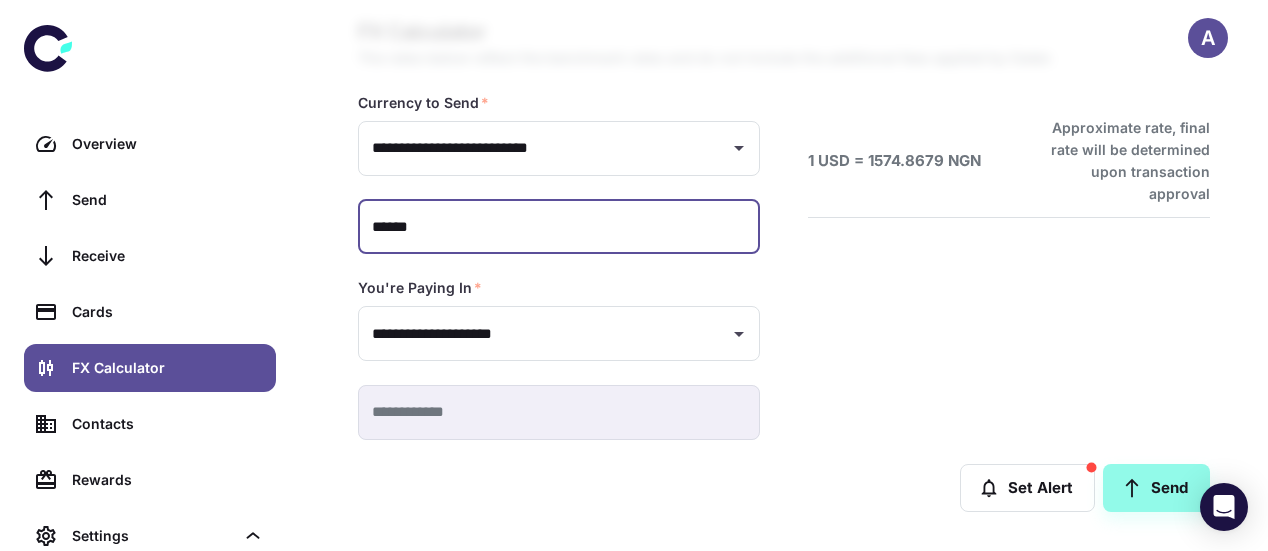 type on "**********" 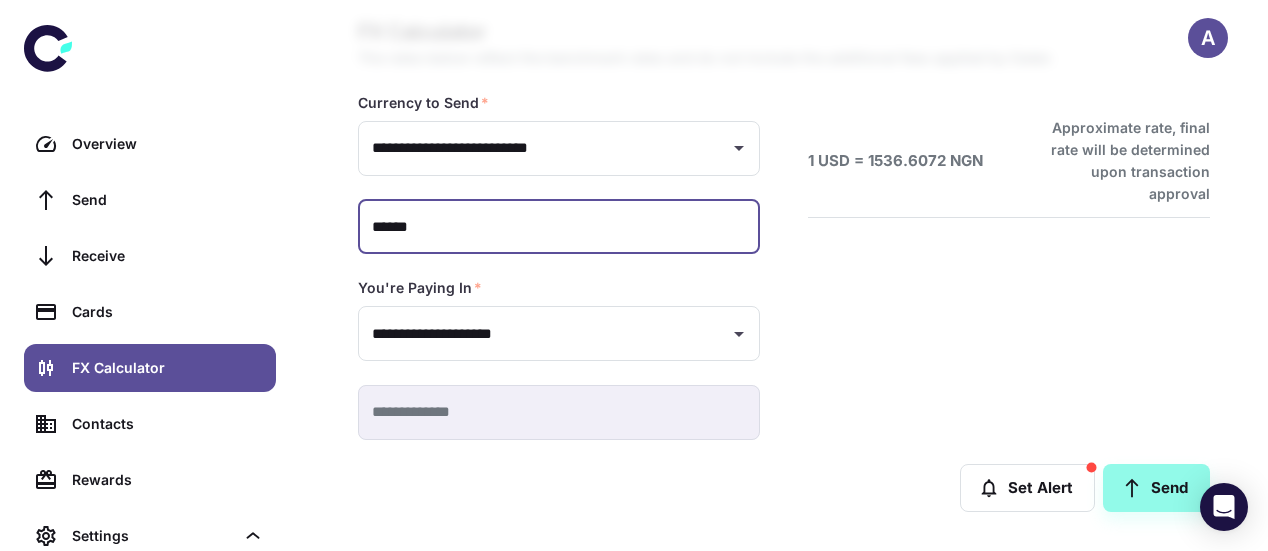 type on "*******" 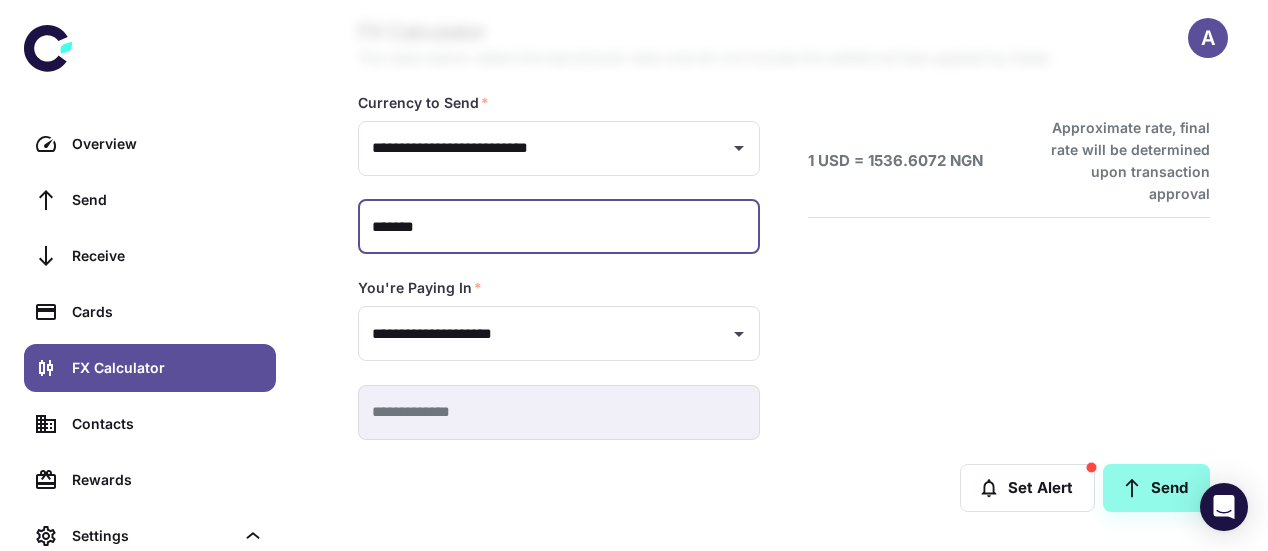 type on "**********" 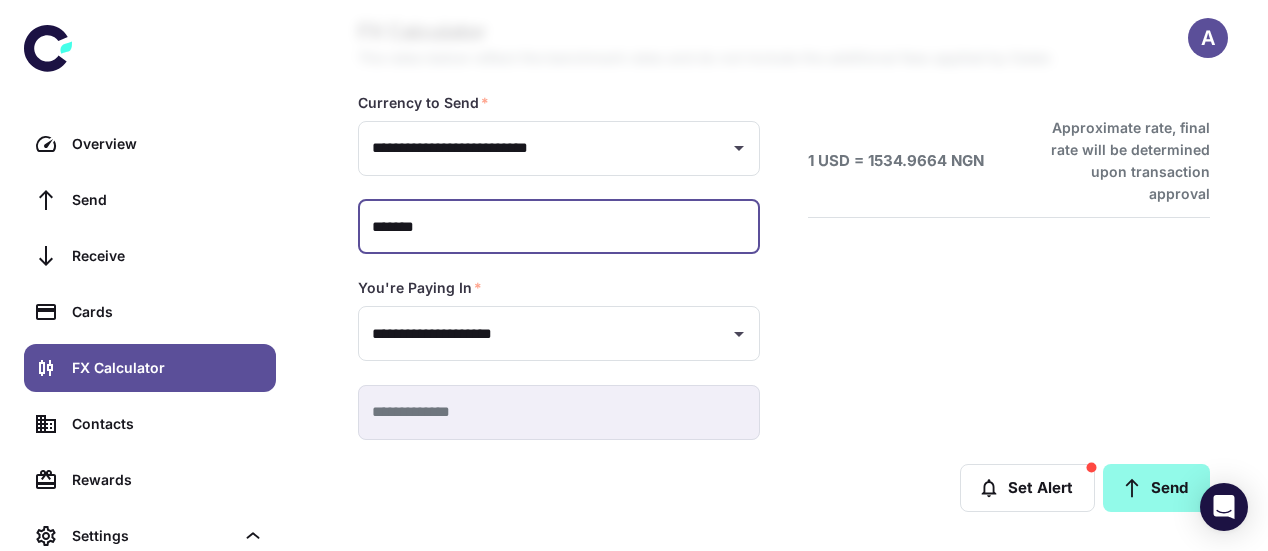 type on "*******" 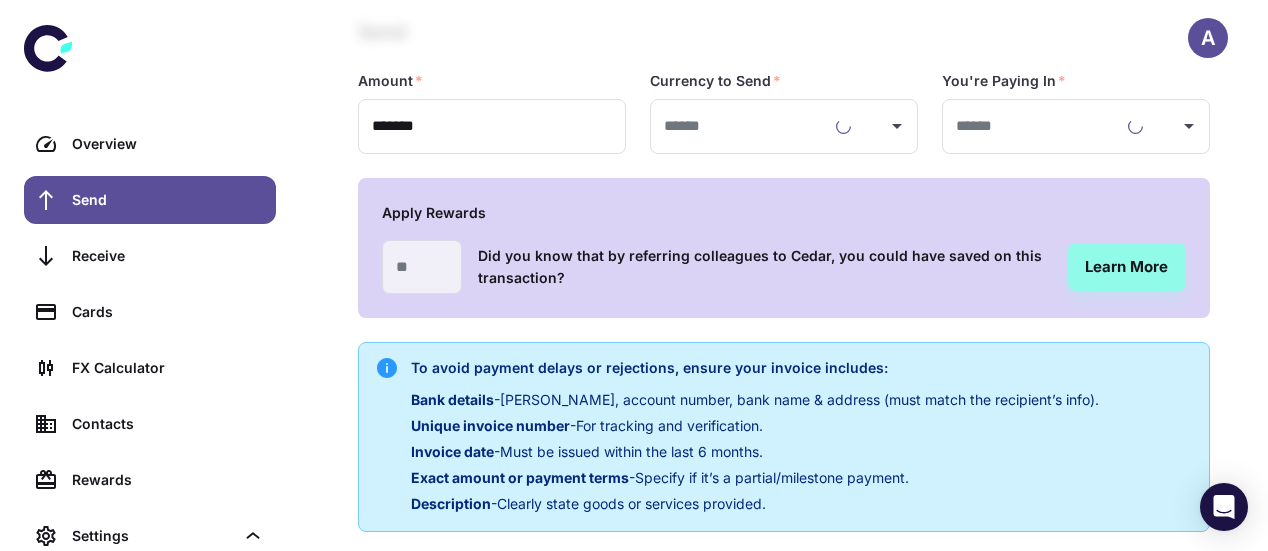 type on "**********" 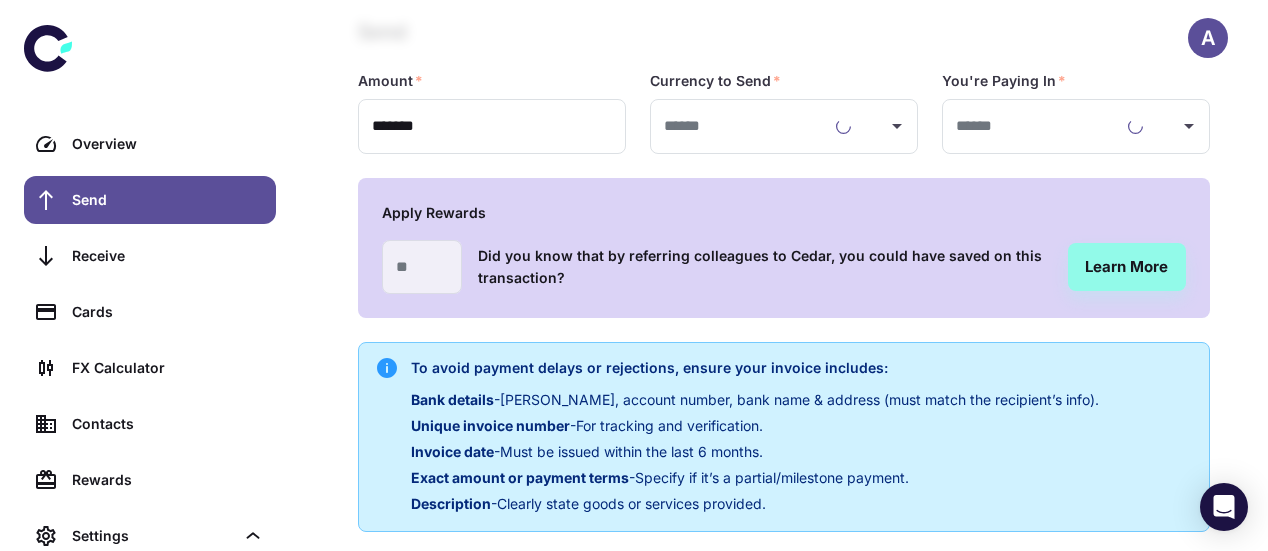 type on "**********" 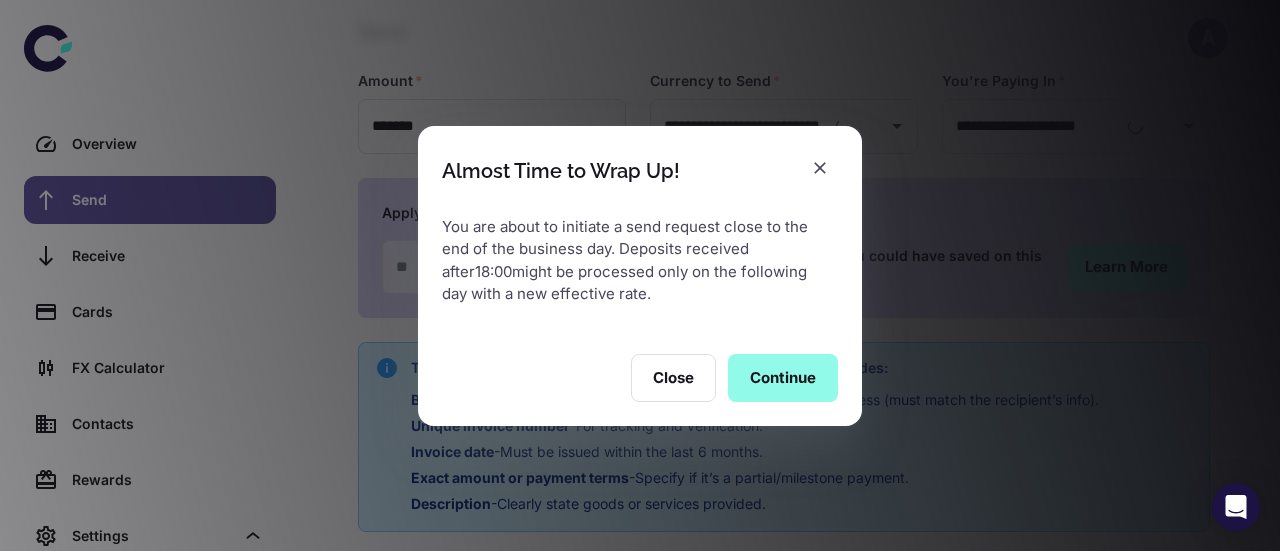 click on "Continue" at bounding box center (783, 378) 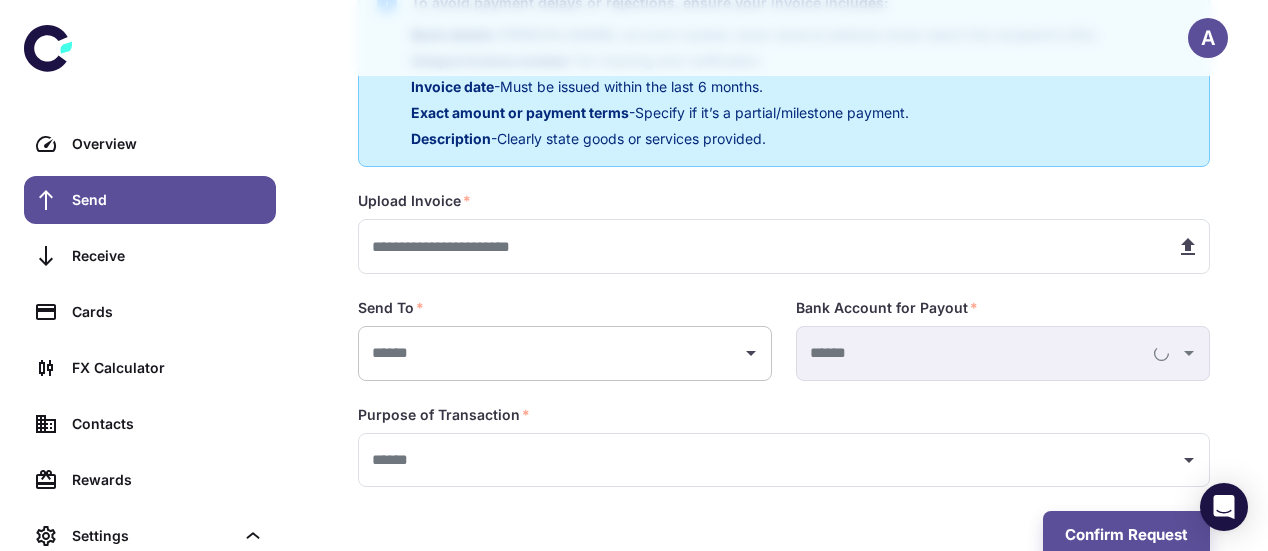 scroll, scrollTop: 469, scrollLeft: 0, axis: vertical 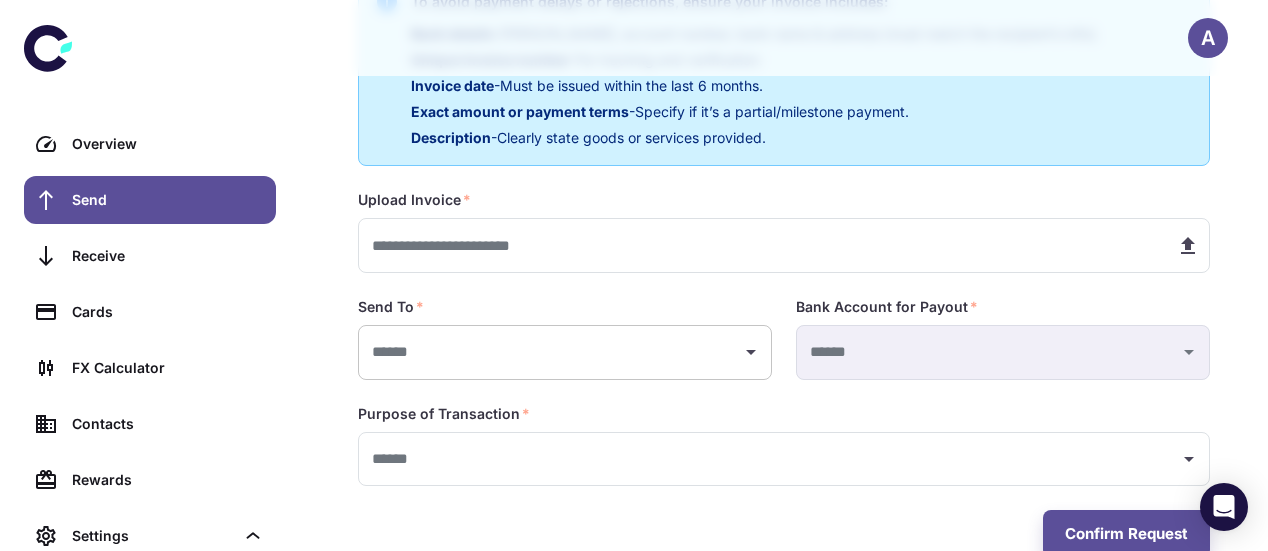 click at bounding box center (550, 352) 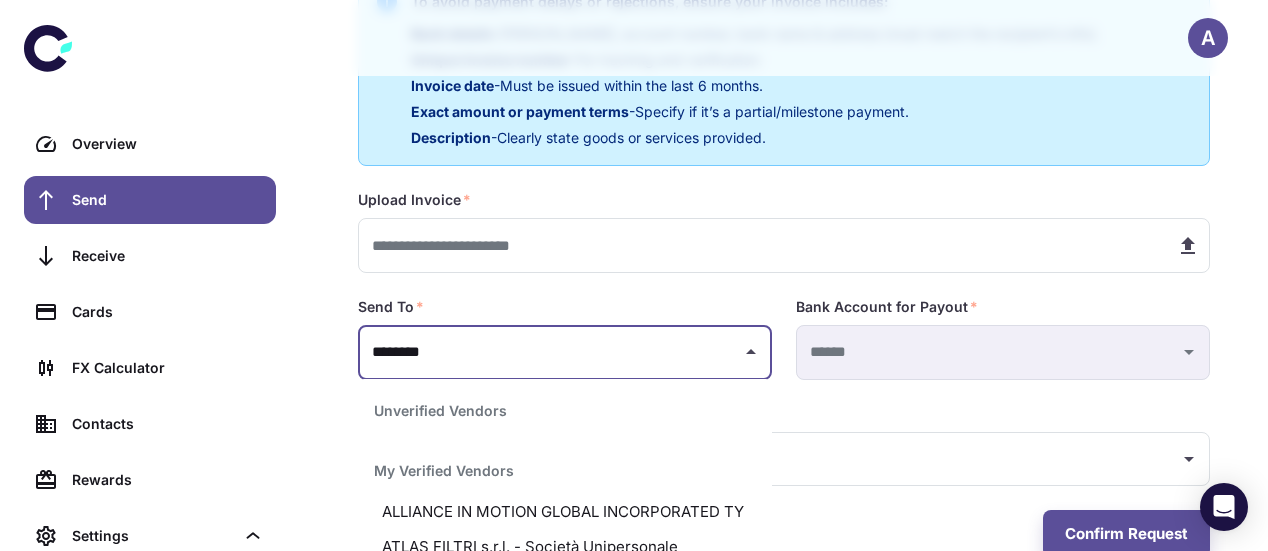 scroll, scrollTop: 515, scrollLeft: 0, axis: vertical 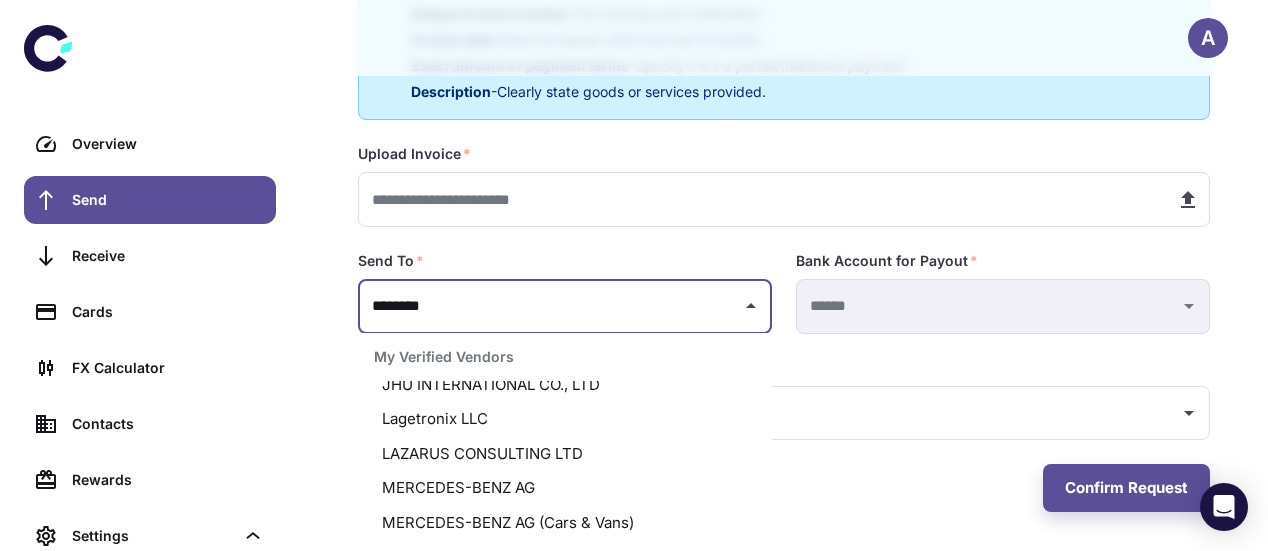 click on "LAZARUS CONSULTING LTD" at bounding box center [565, 453] 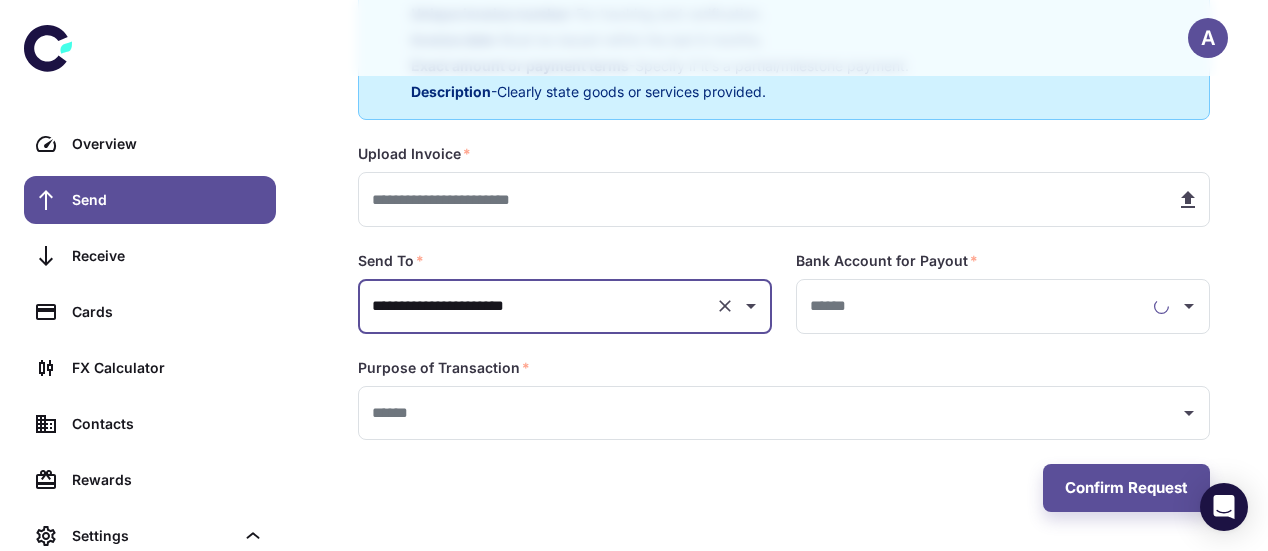 click on "**********" at bounding box center (537, 306) 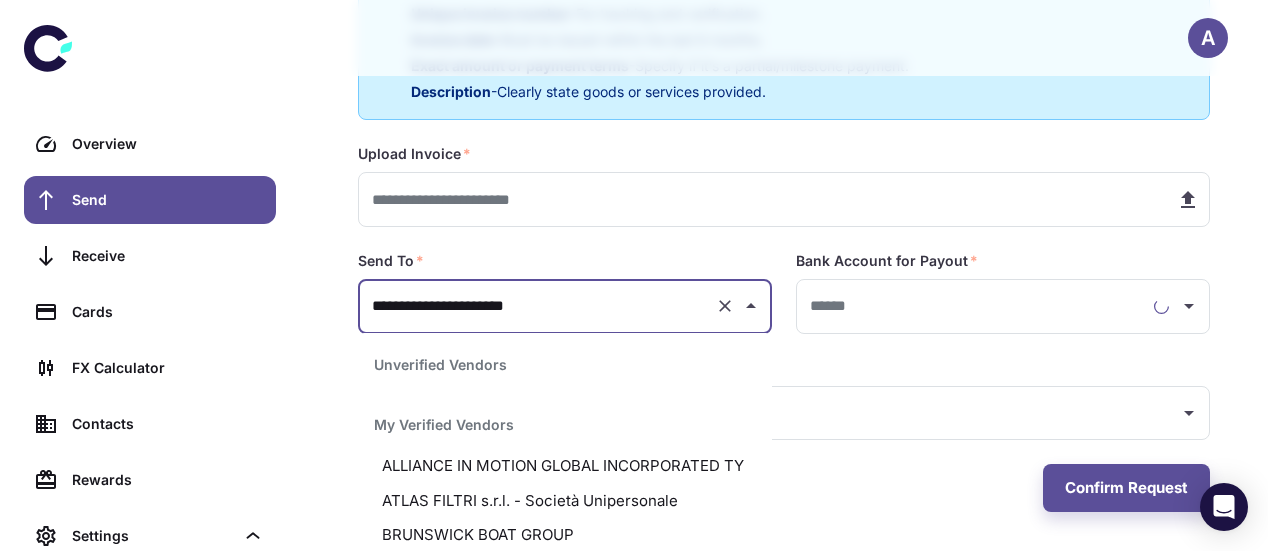 scroll, scrollTop: 448, scrollLeft: 0, axis: vertical 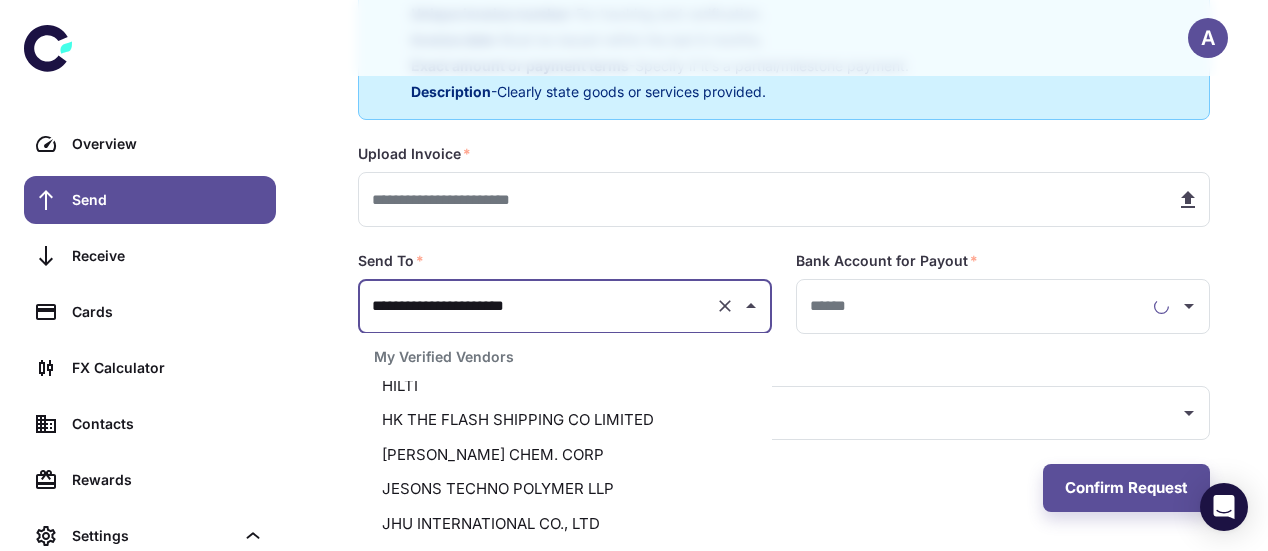 type on "**********" 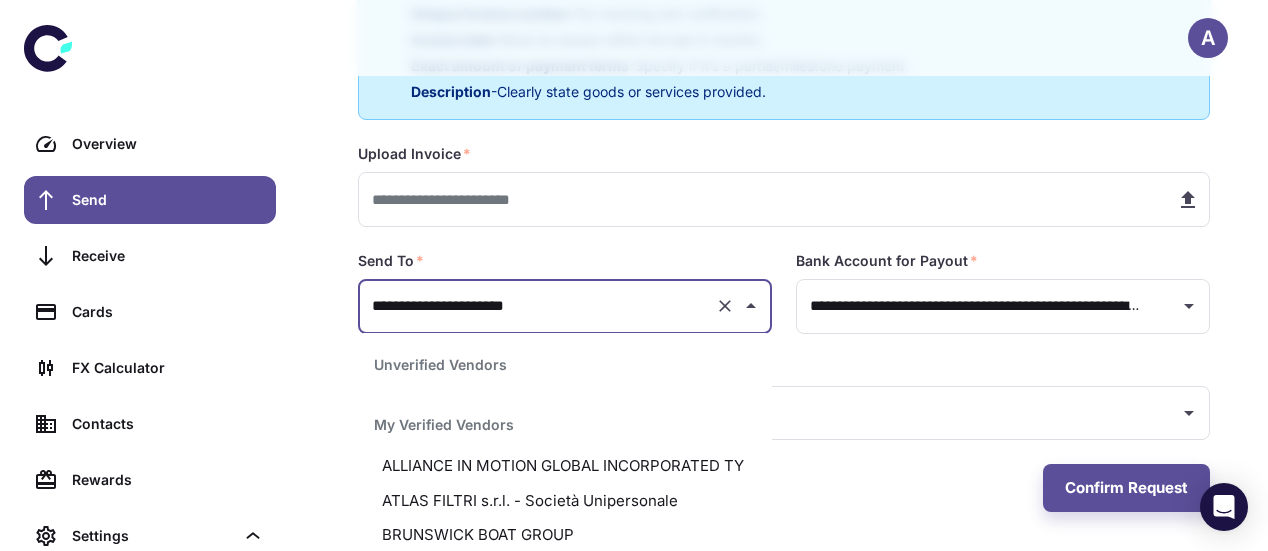 drag, startPoint x: 769, startPoint y: 449, endPoint x: 762, endPoint y: 541, distance: 92.26592 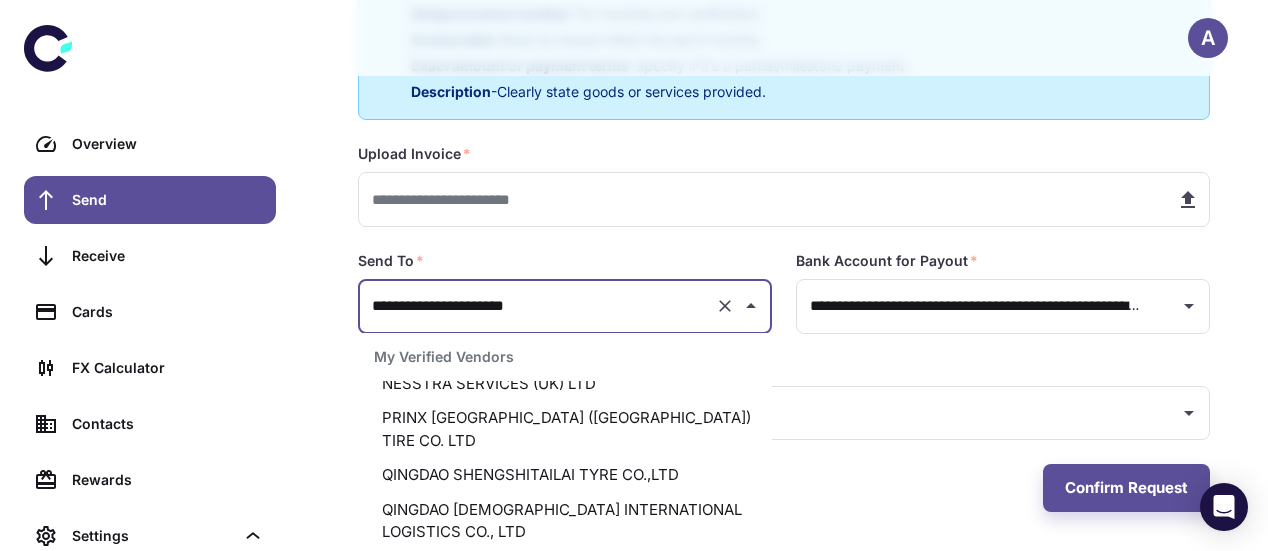 scroll, scrollTop: 0, scrollLeft: 0, axis: both 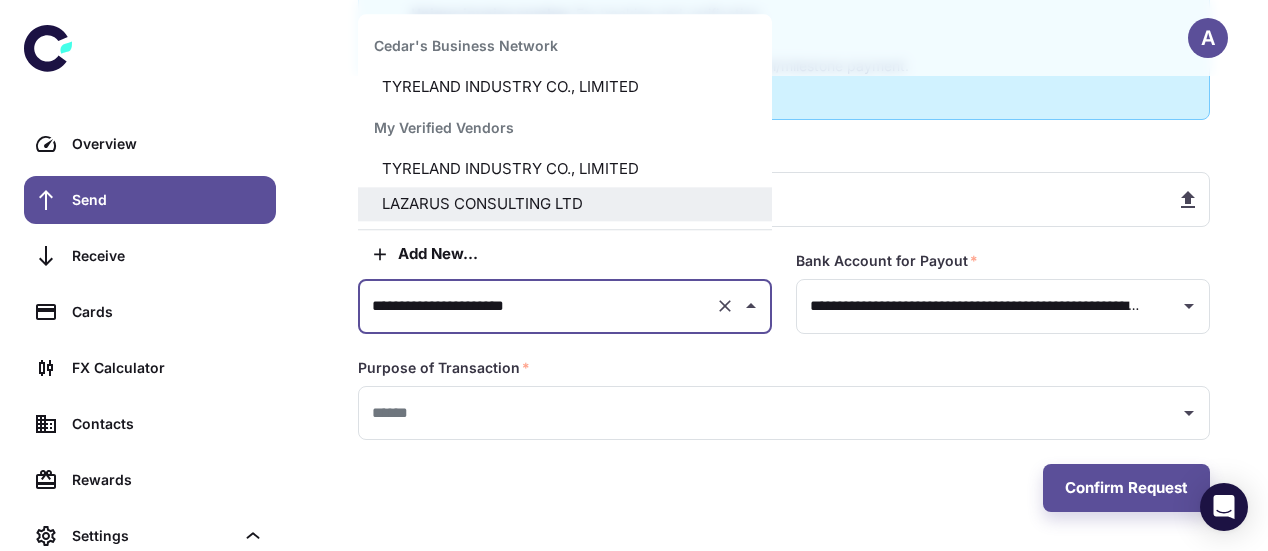drag, startPoint x: 769, startPoint y: 467, endPoint x: 766, endPoint y: 577, distance: 110.0409 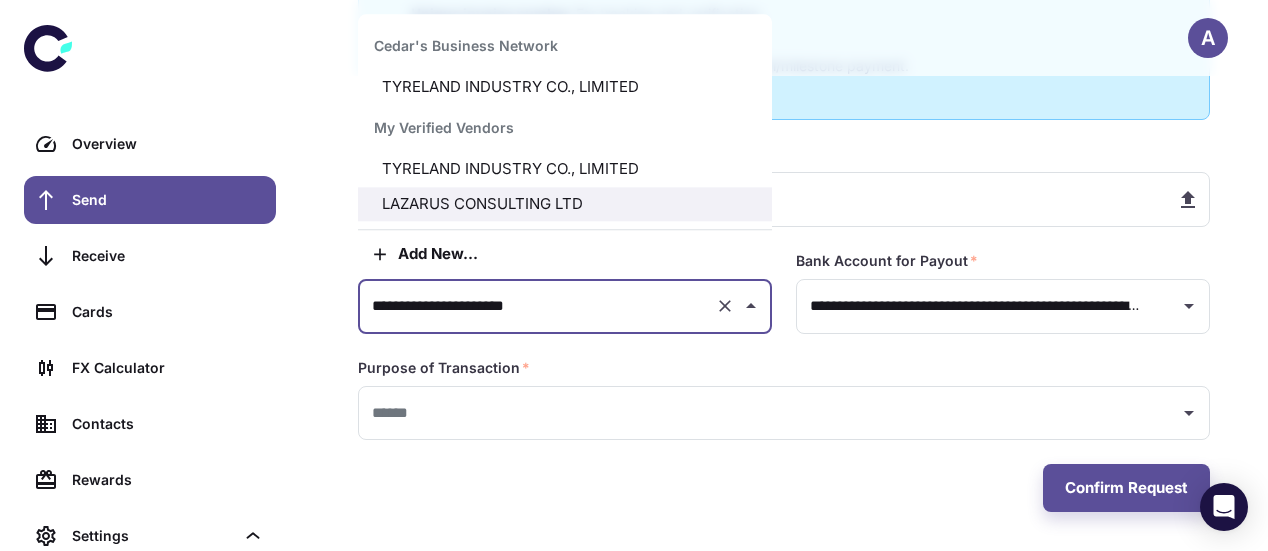 click on "TYRELAND INDUSTRY CO., LIMITED" at bounding box center (565, 169) 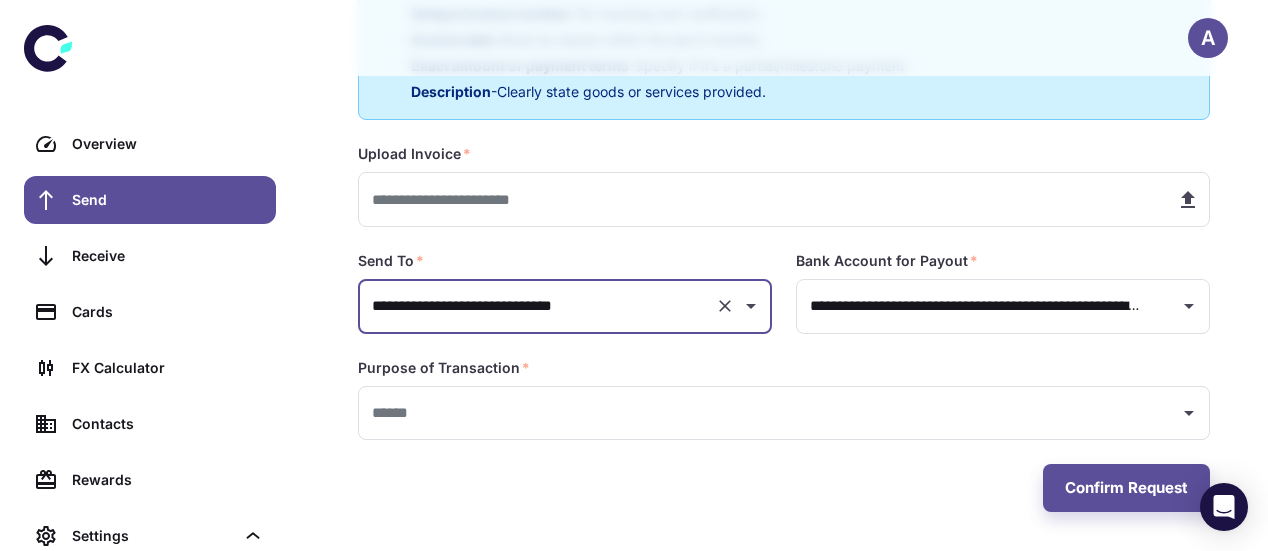 type 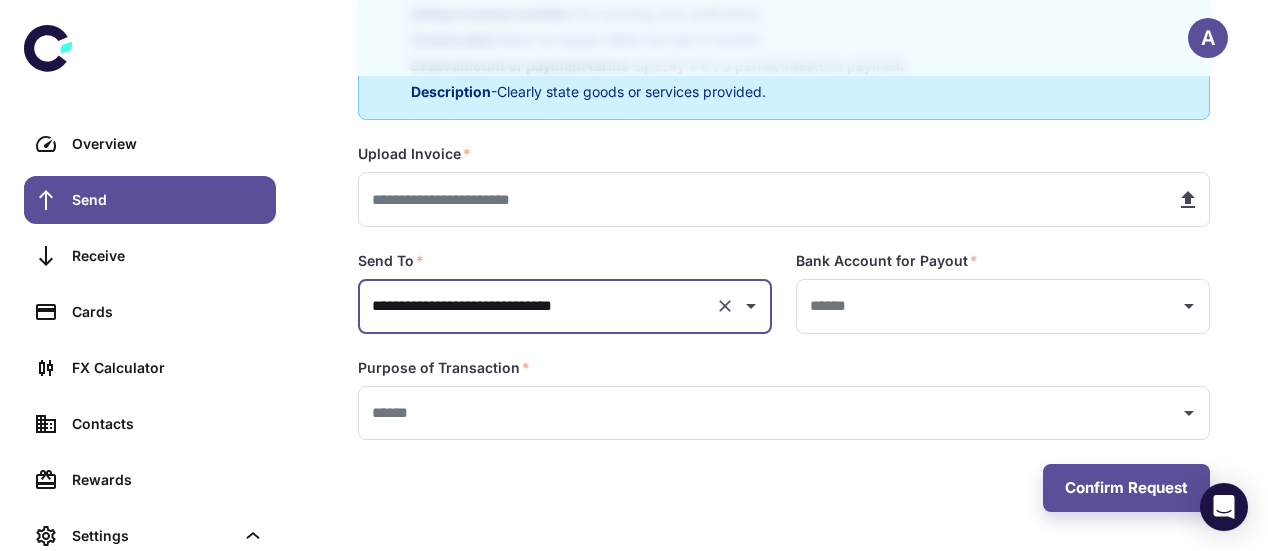 type on "**********" 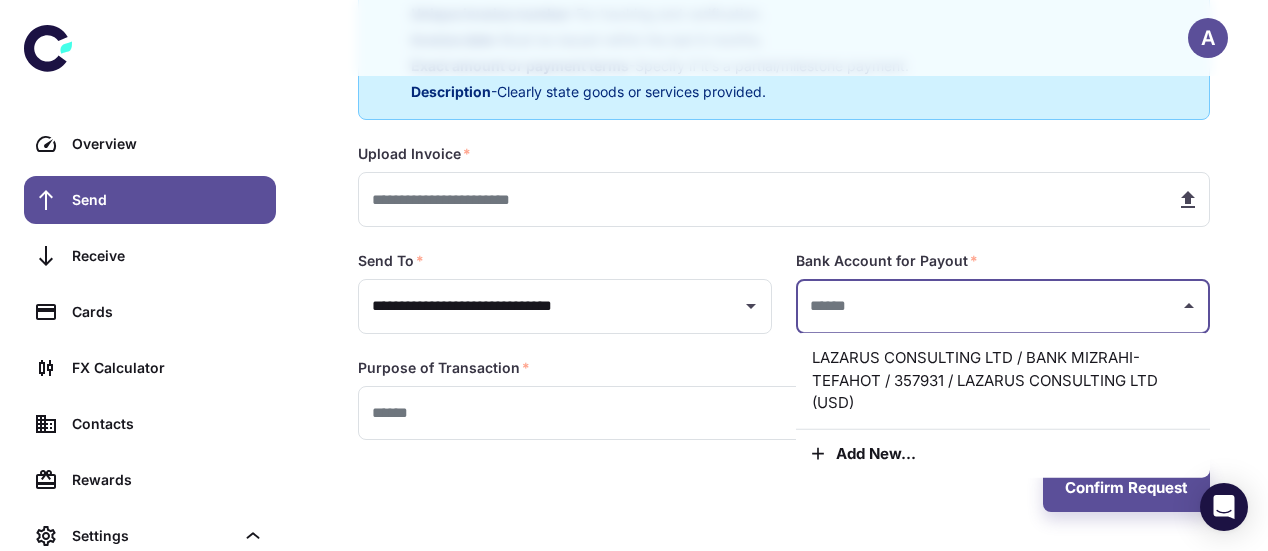 click at bounding box center (988, 306) 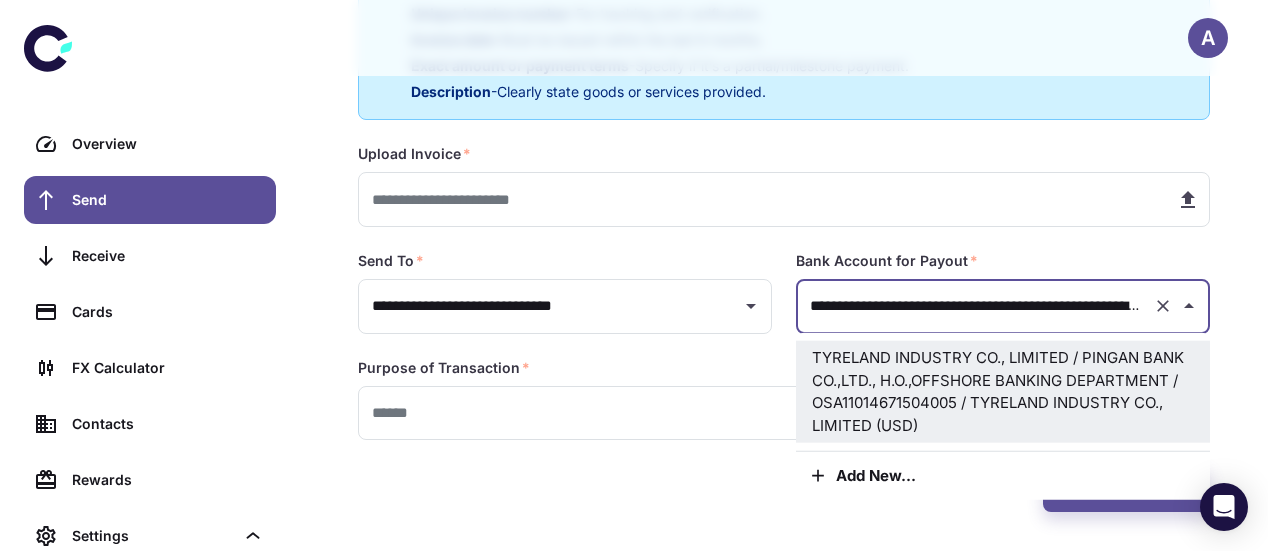 click on "TYRELAND INDUSTRY CO., LIMITED / PINGAN BANK CO.,LTD., H.O.,OFFSHORE BANKING DEPARTMENT / OSA11014671504005 / TYRELAND INDUSTRY CO., LIMITED (USD)" at bounding box center [1003, 392] 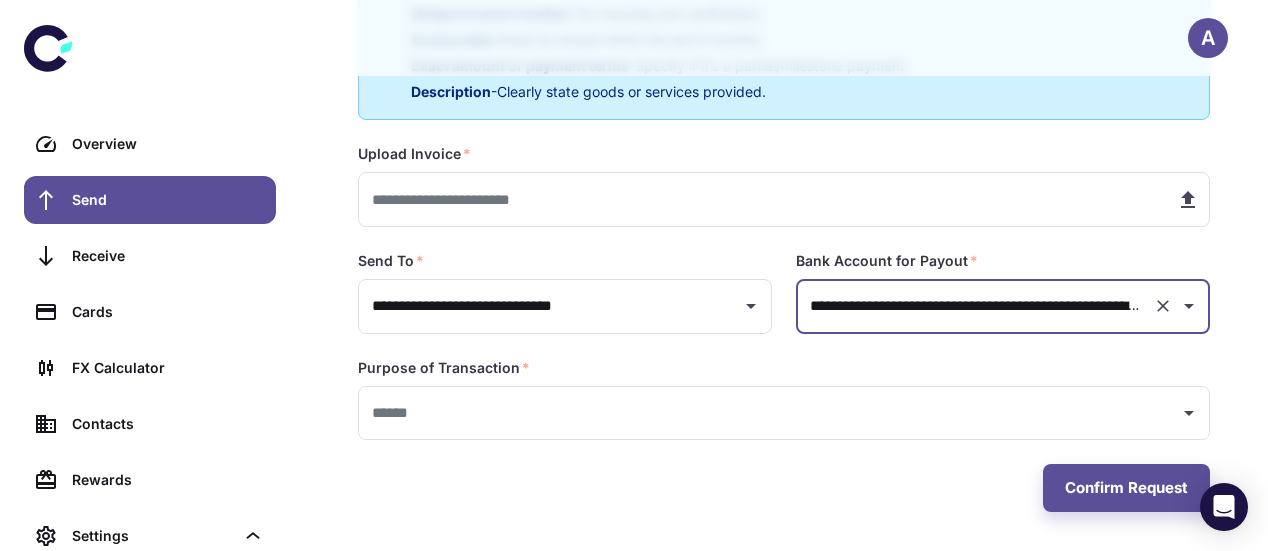 click on "**********" at bounding box center (975, 306) 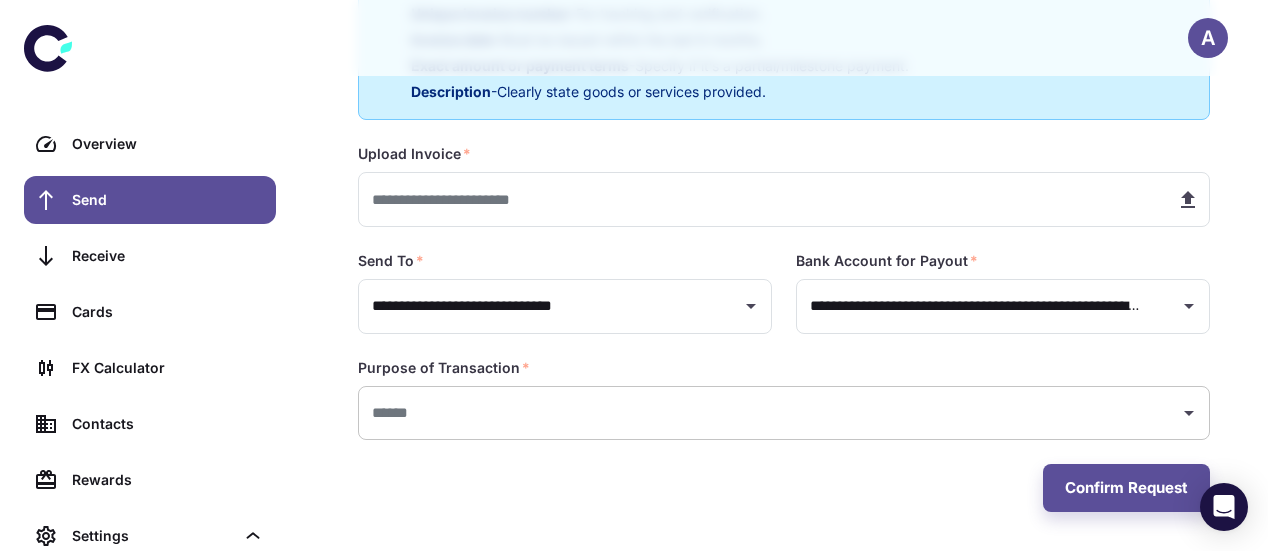 click at bounding box center [769, 413] 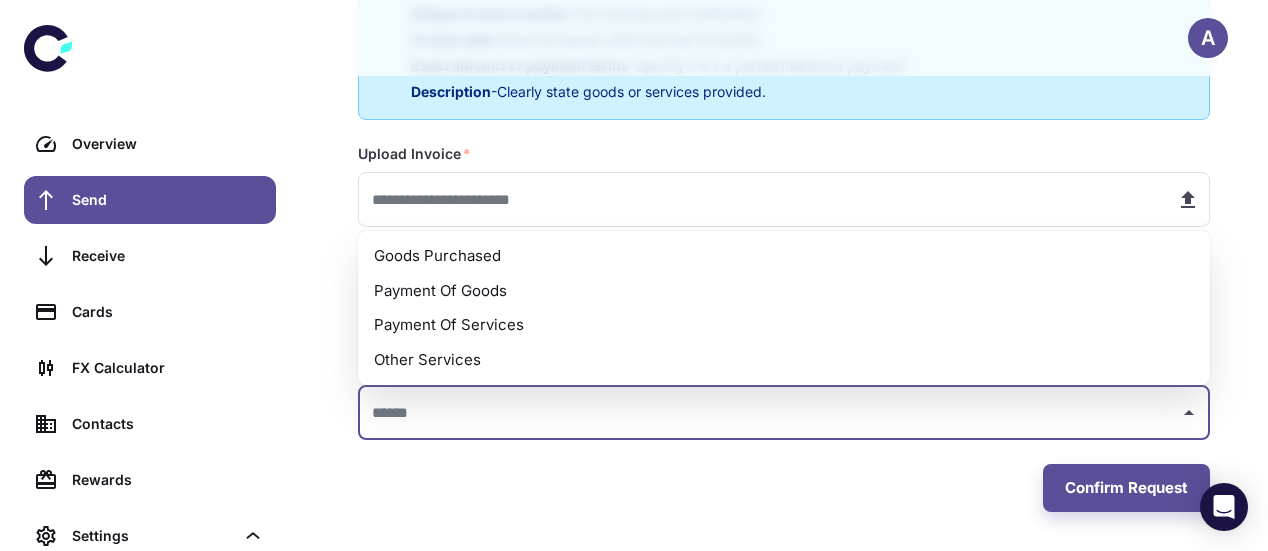 click on "Payment Of Goods" at bounding box center [784, 291] 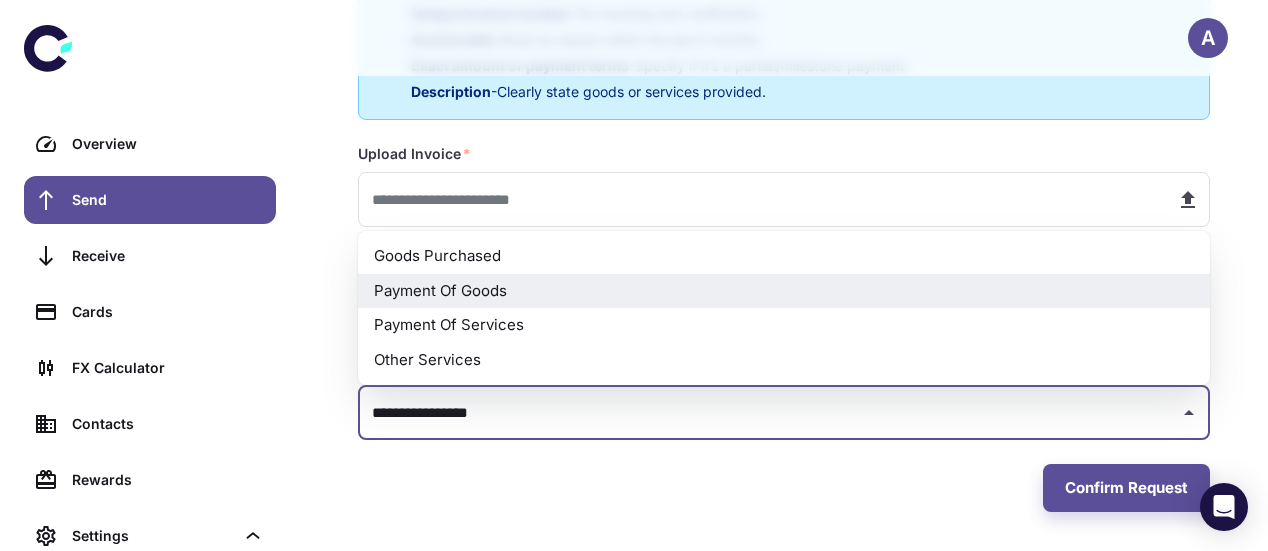 click on "Payment Of Goods" at bounding box center [784, 291] 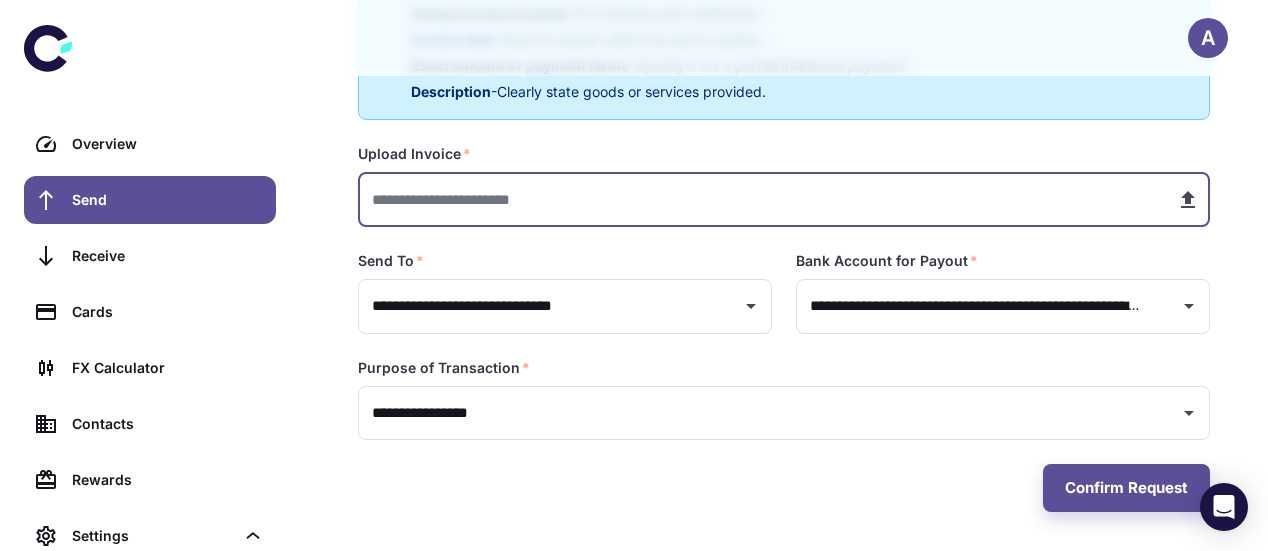 click at bounding box center [759, 199] 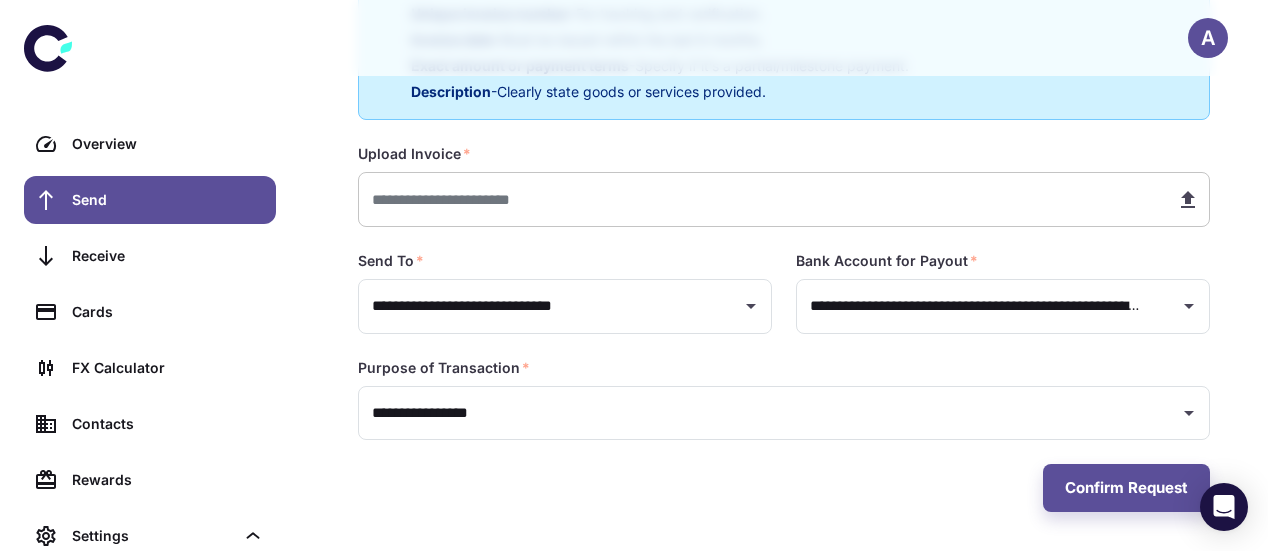 type on "**********" 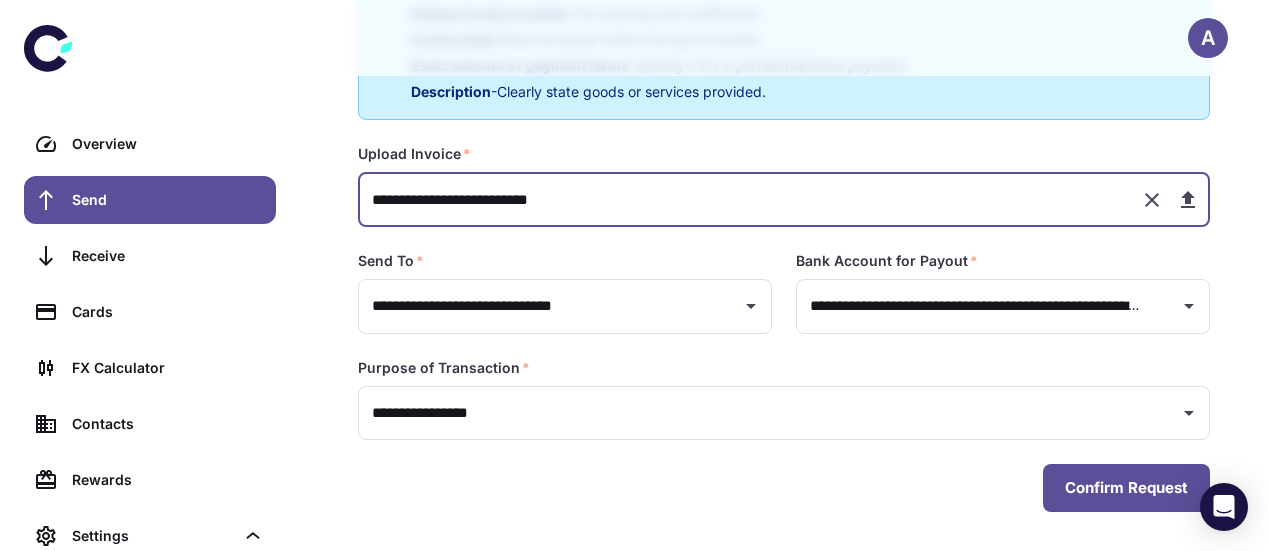 click on "Confirm Request" at bounding box center (1126, 488) 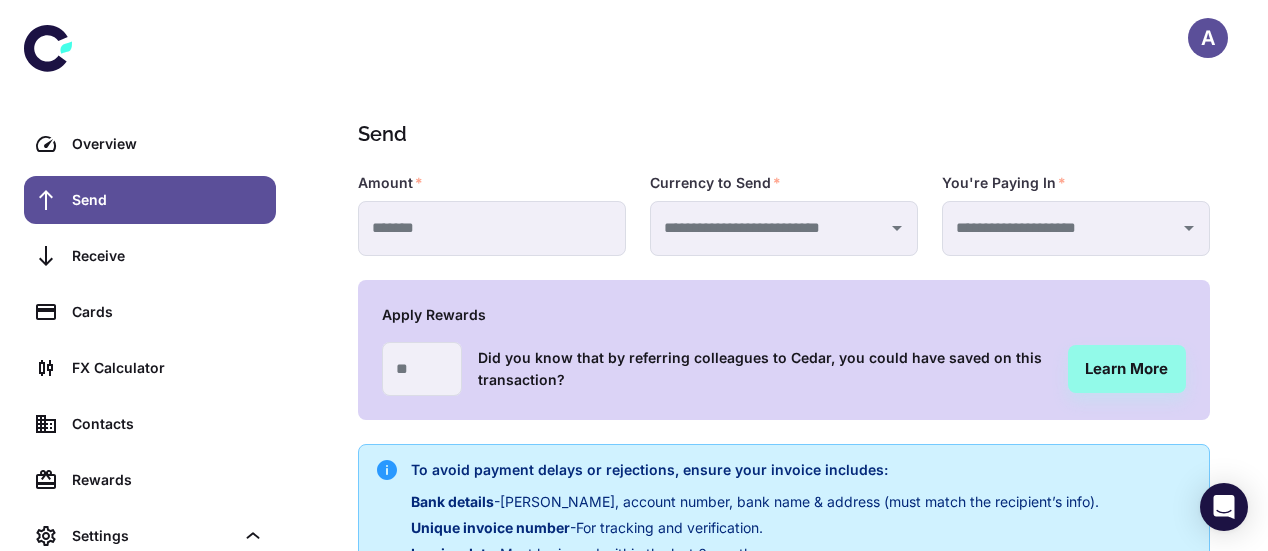 scroll, scrollTop: 515, scrollLeft: 0, axis: vertical 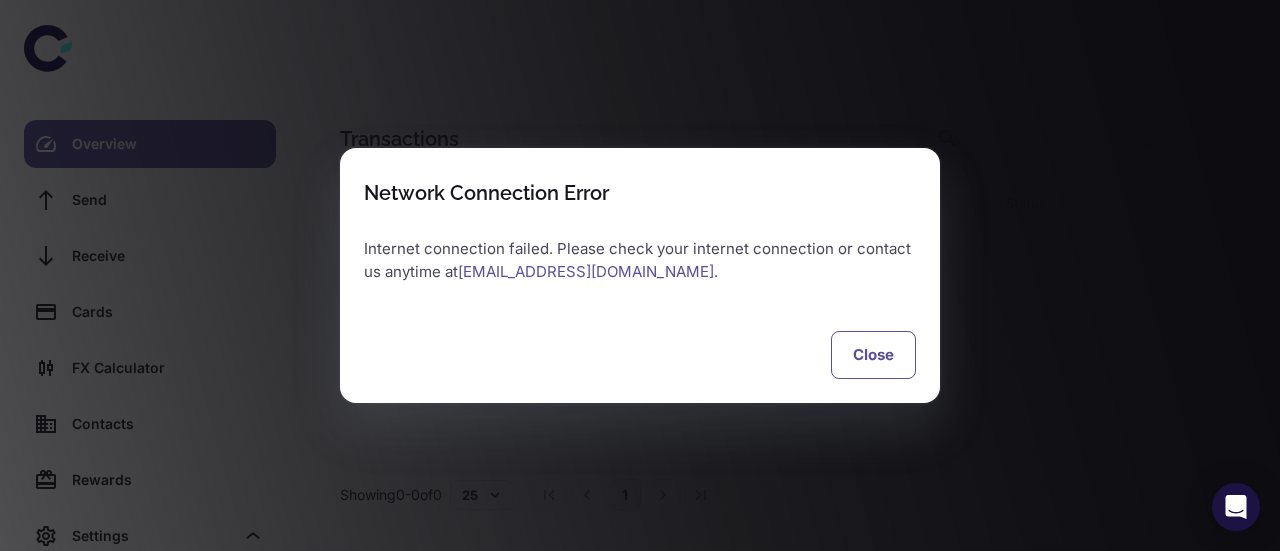 click on "Close" at bounding box center (873, 355) 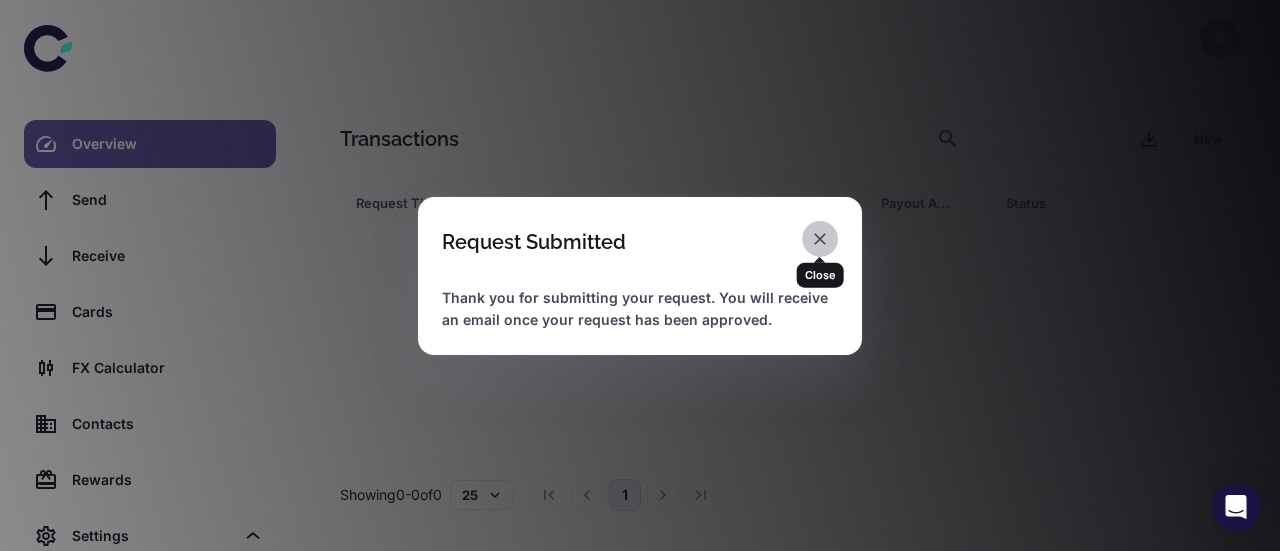click at bounding box center (820, 239) 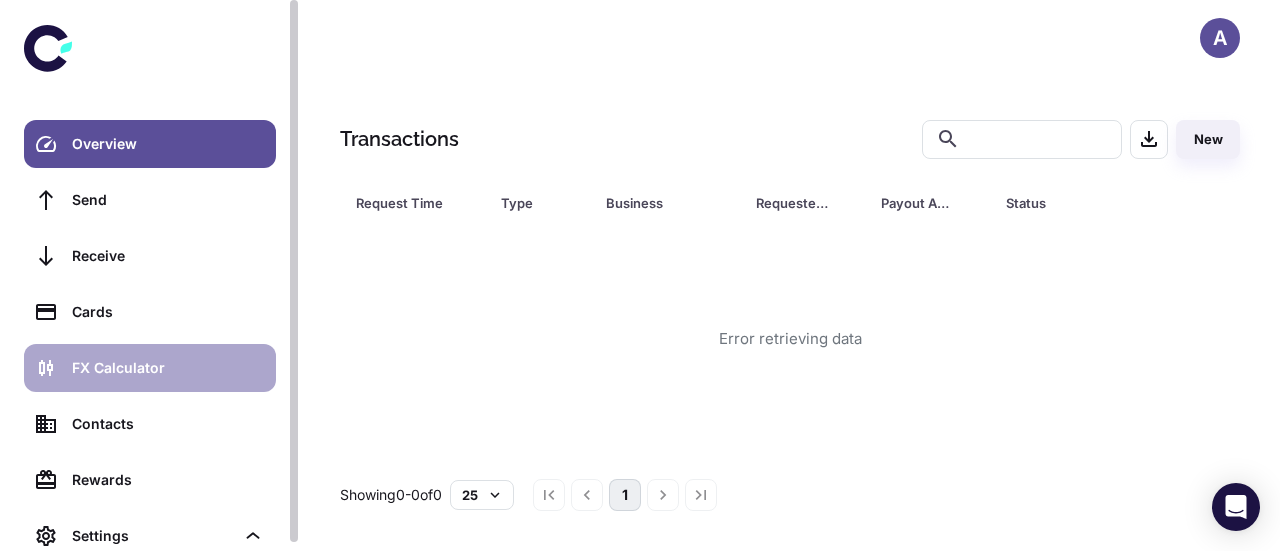 click on "FX Calculator" at bounding box center (168, 368) 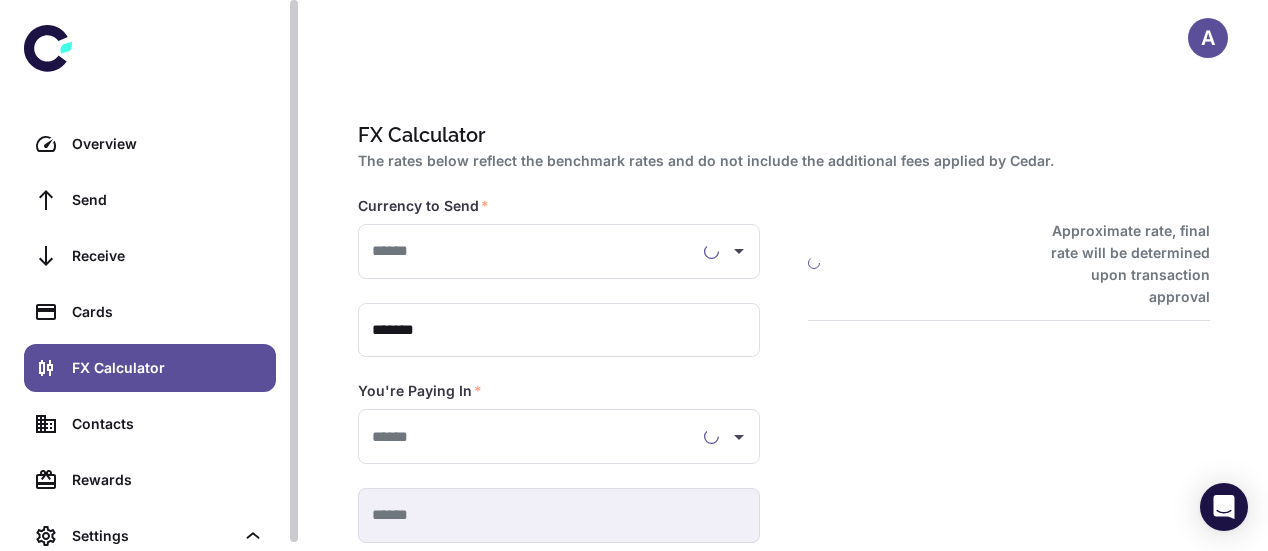 type on "**********" 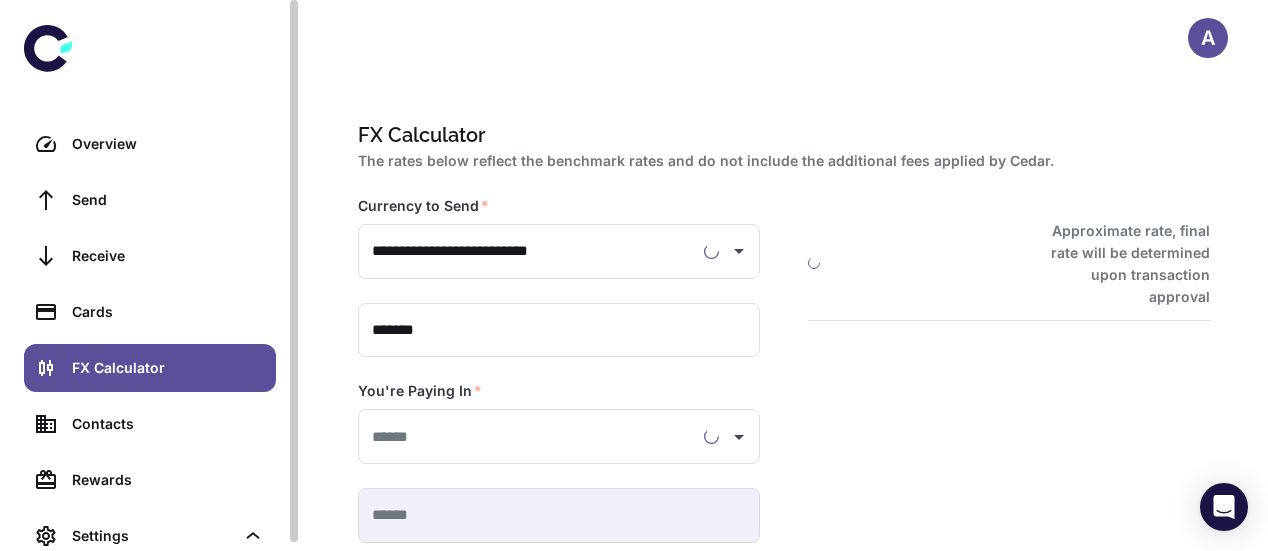 type on "**********" 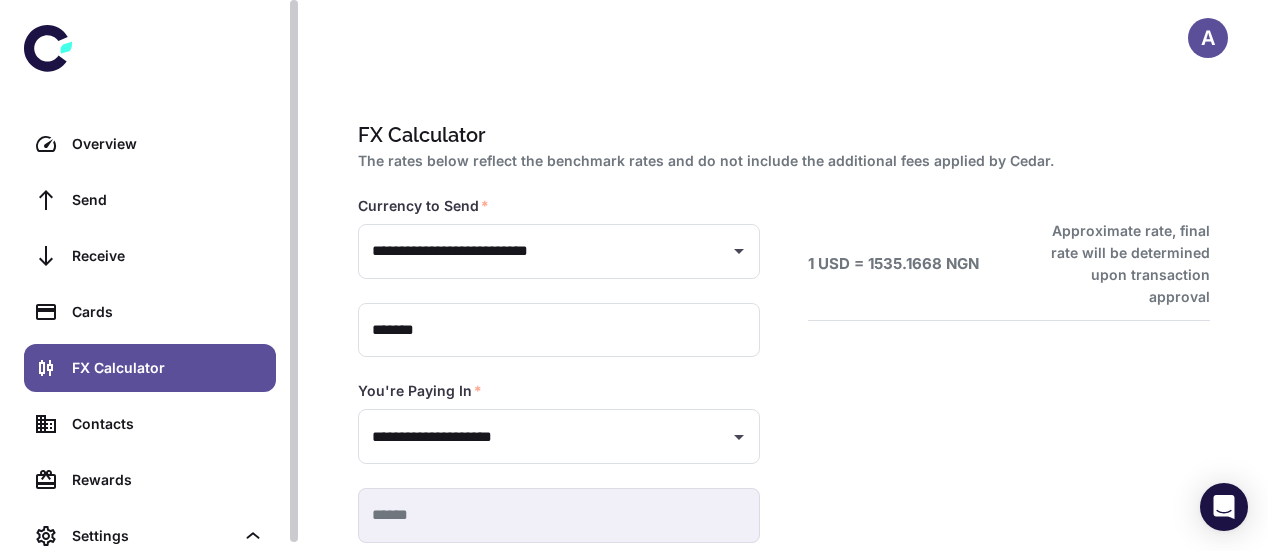 type on "**********" 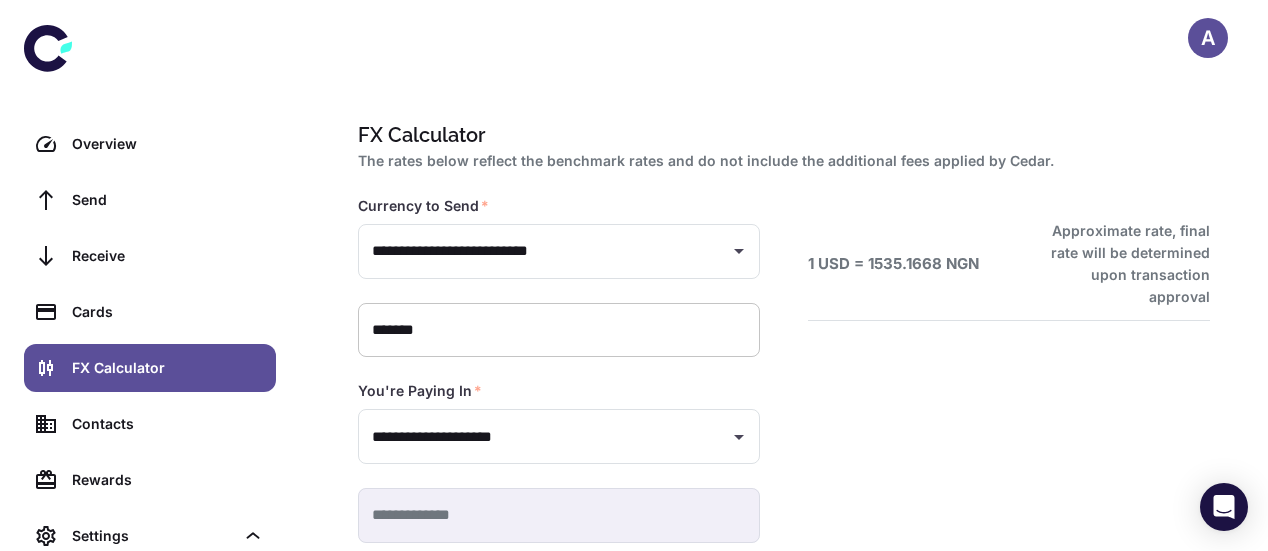 click on "*******" at bounding box center [559, 330] 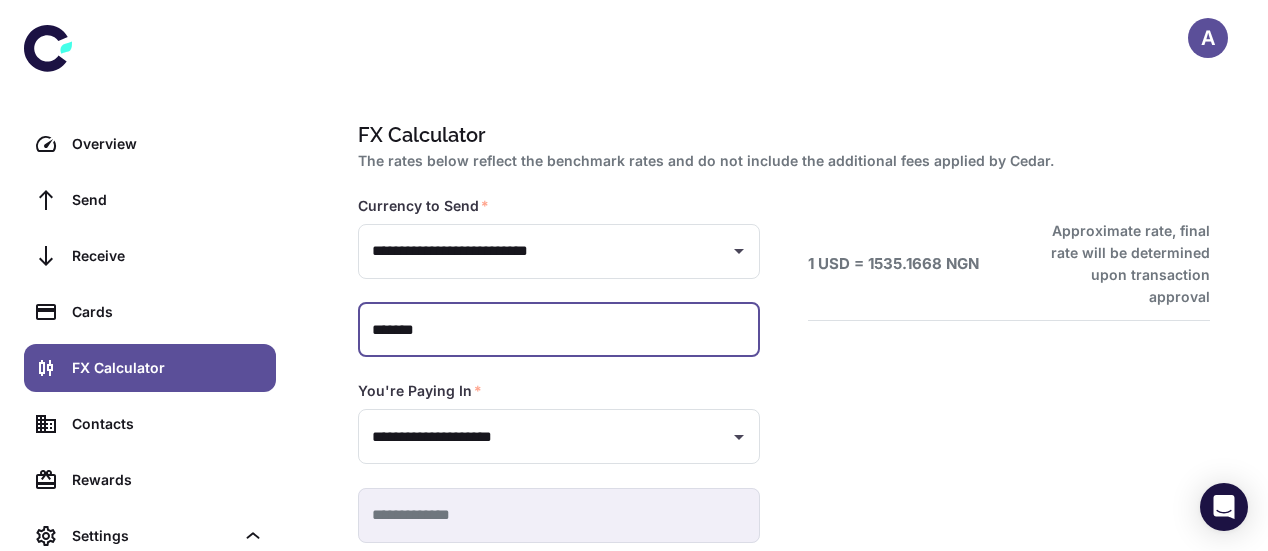 type on "******" 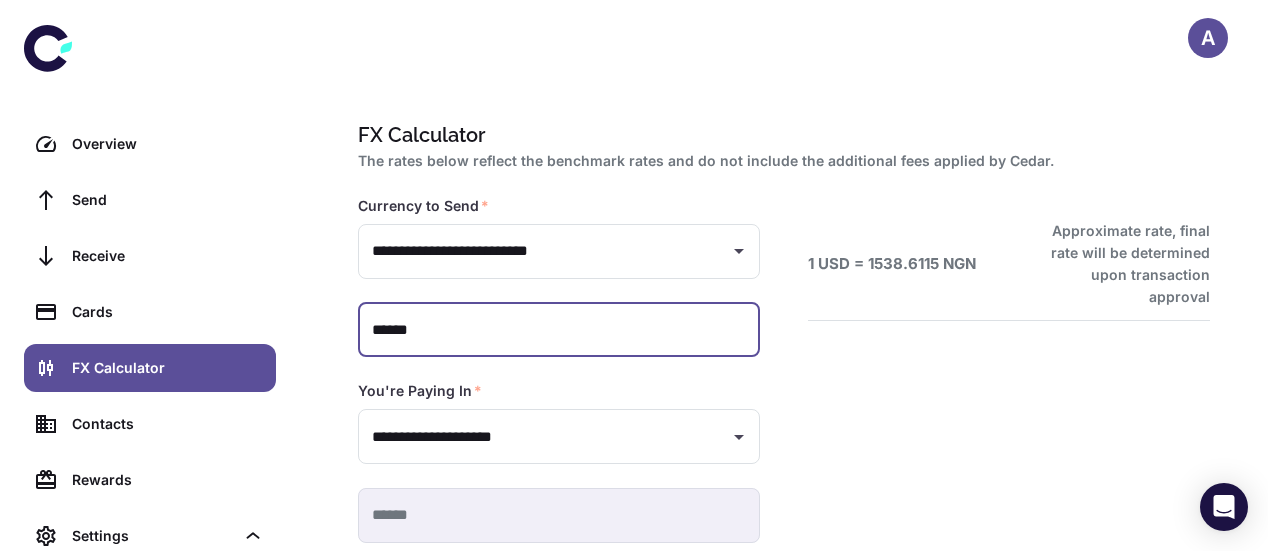 type on "**********" 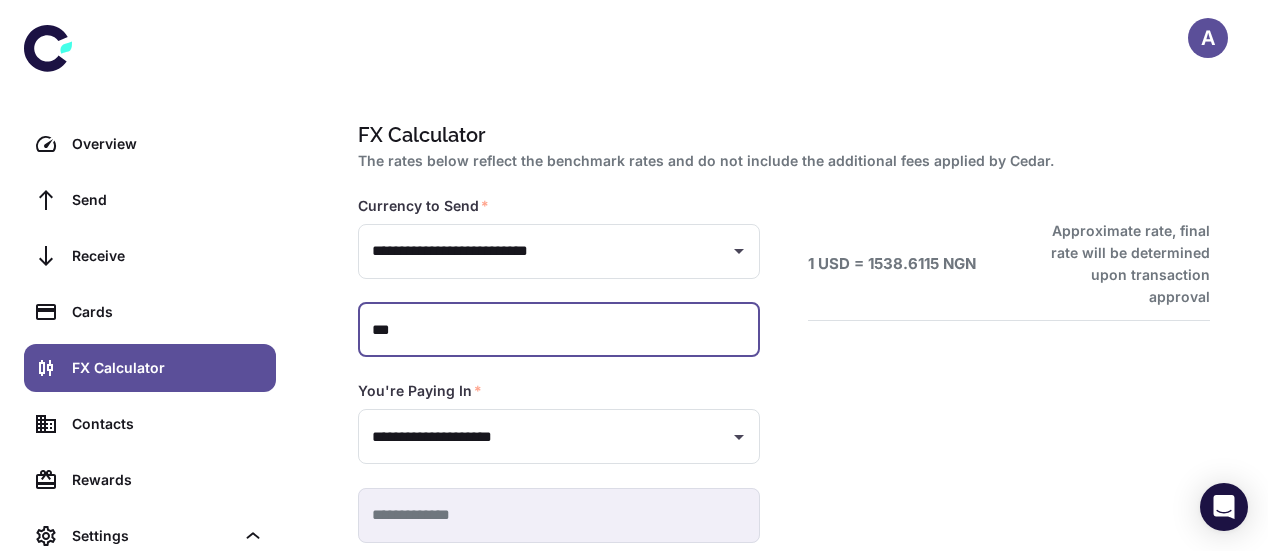 type on "**" 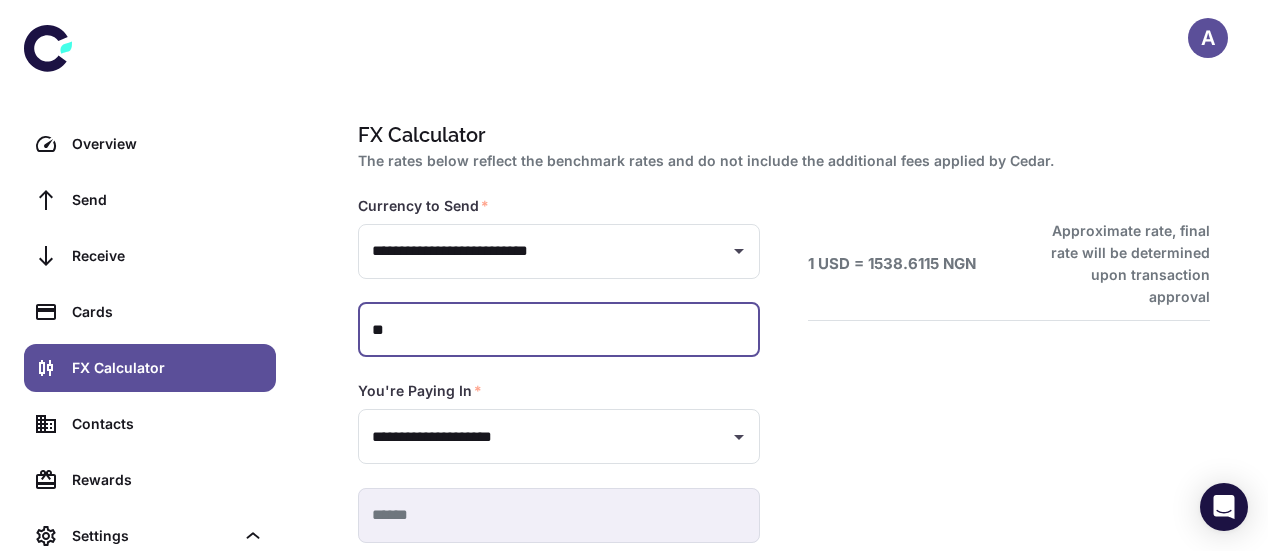 type on "*" 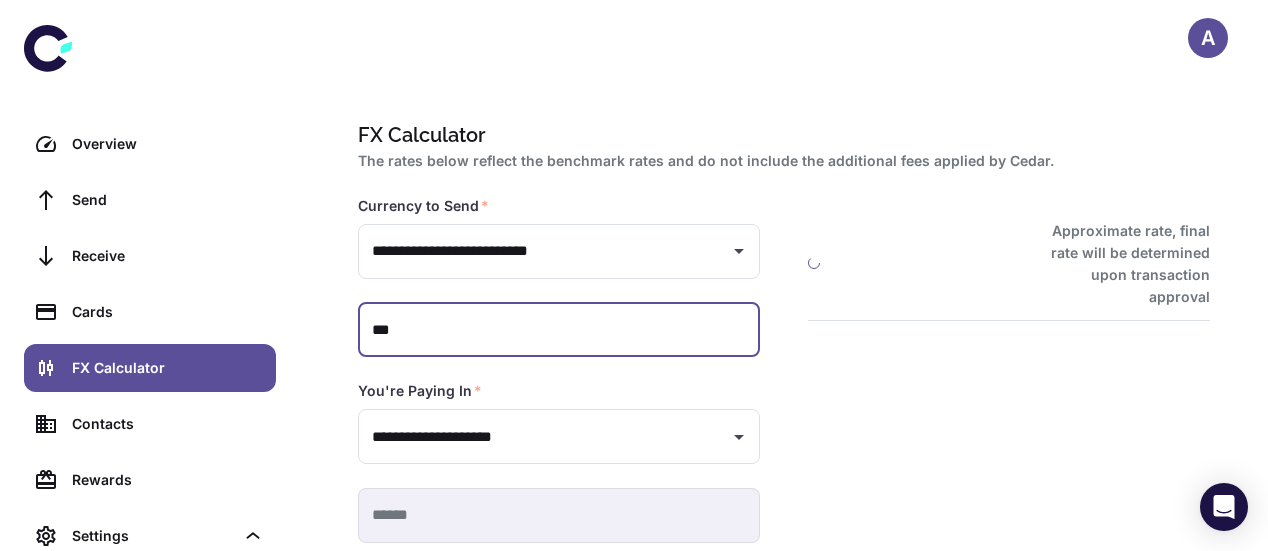 type on "*****" 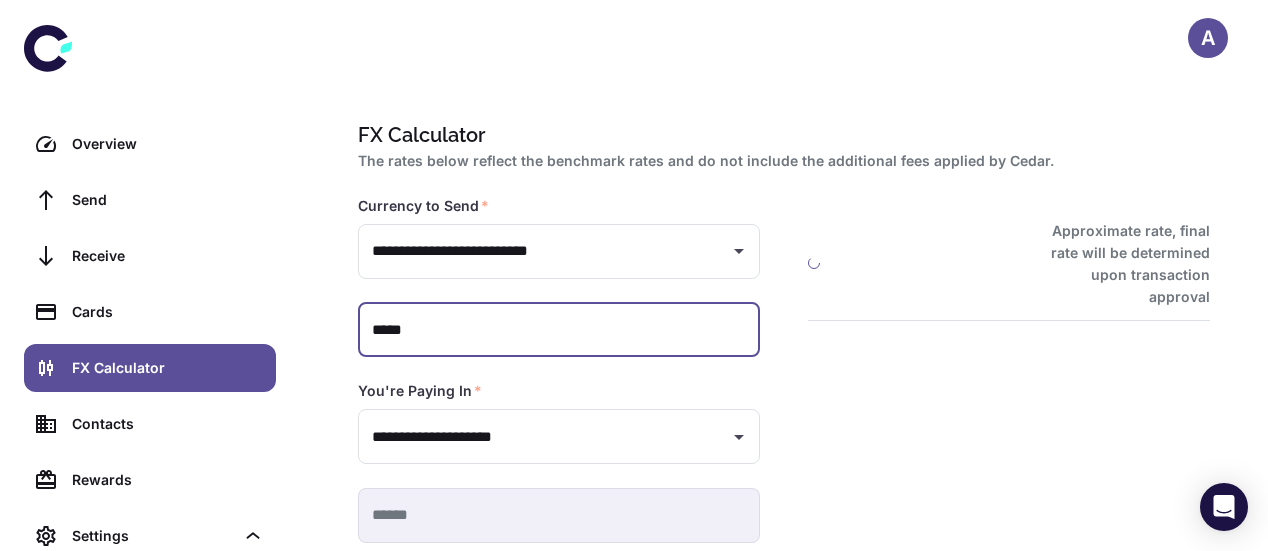 type on "**********" 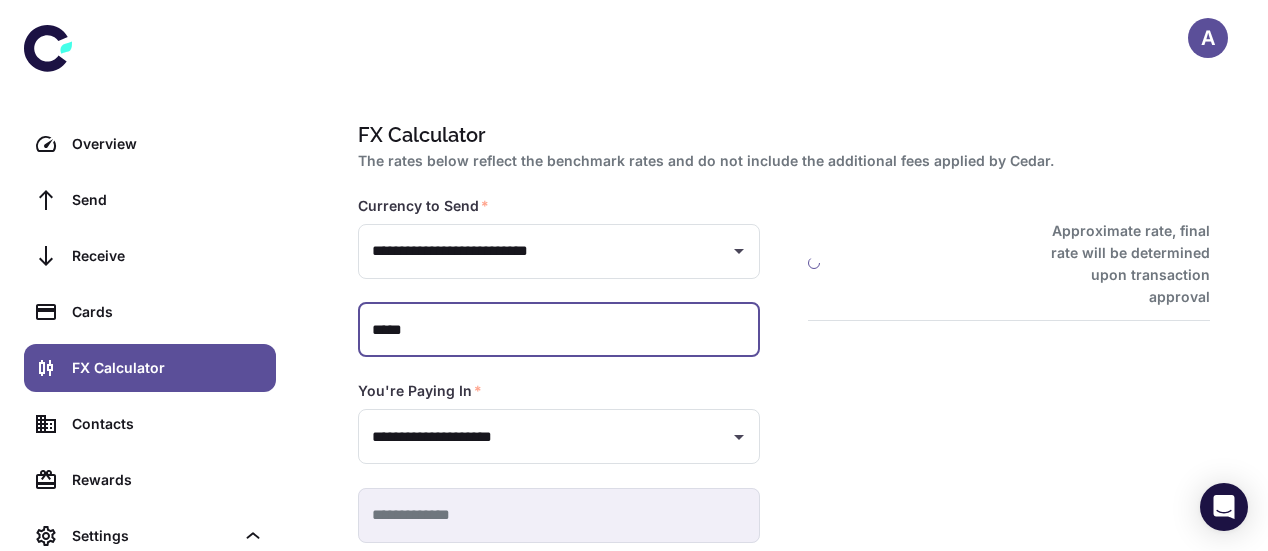 type on "******" 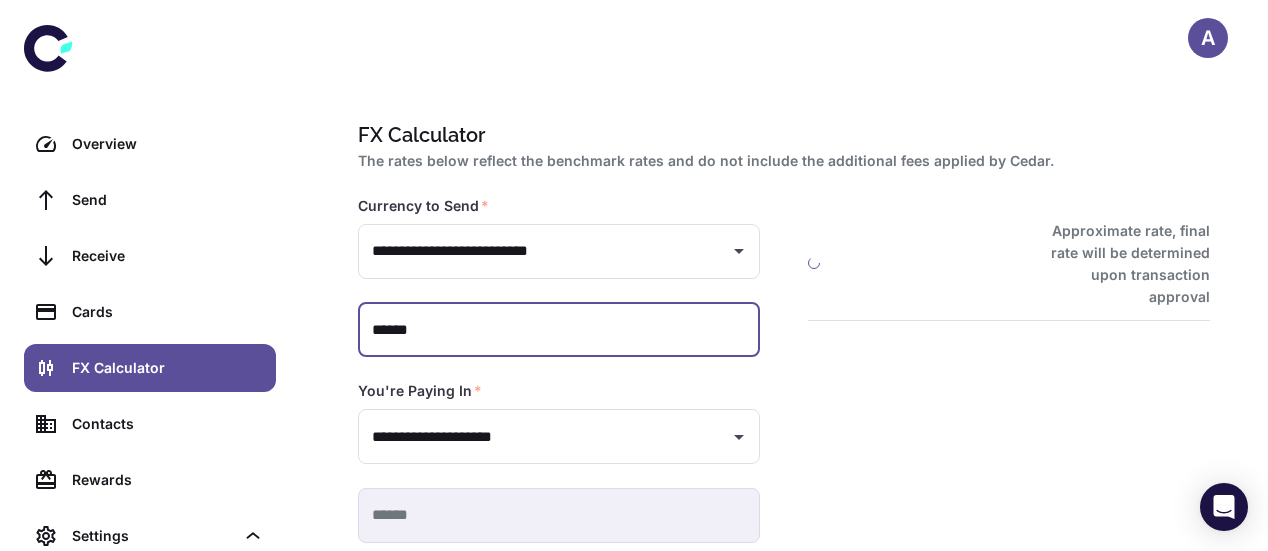 type on "**********" 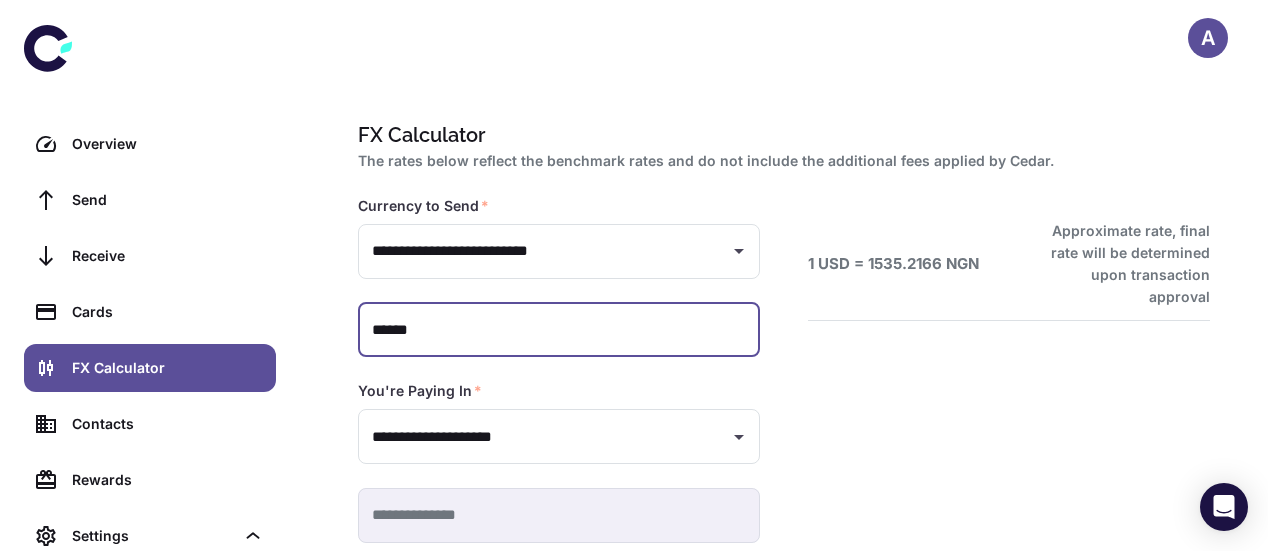 type on "*******" 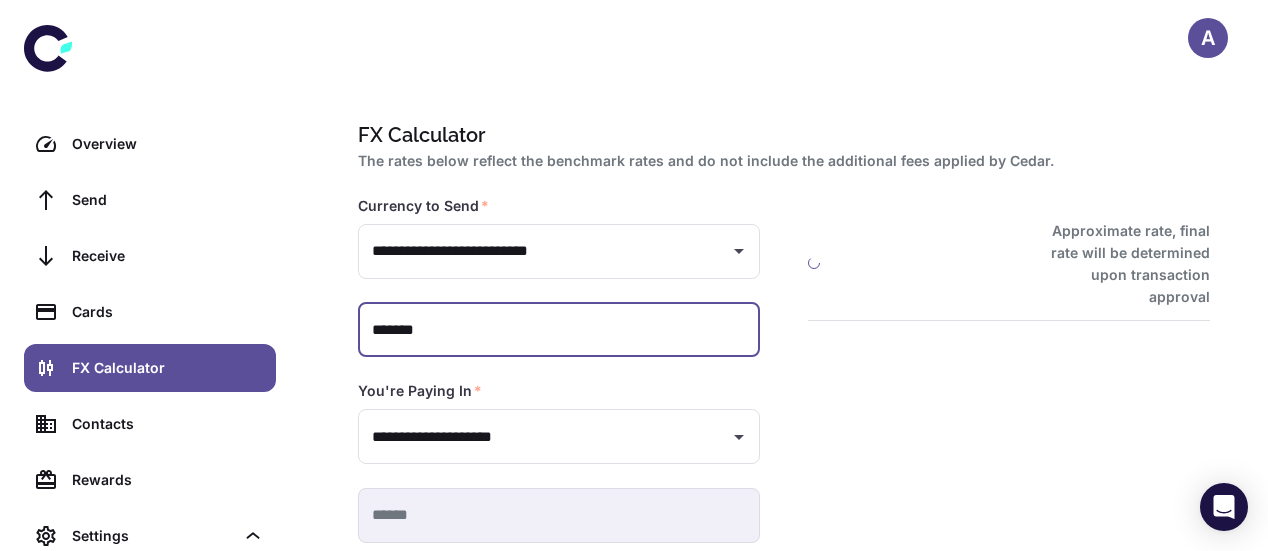 type on "**********" 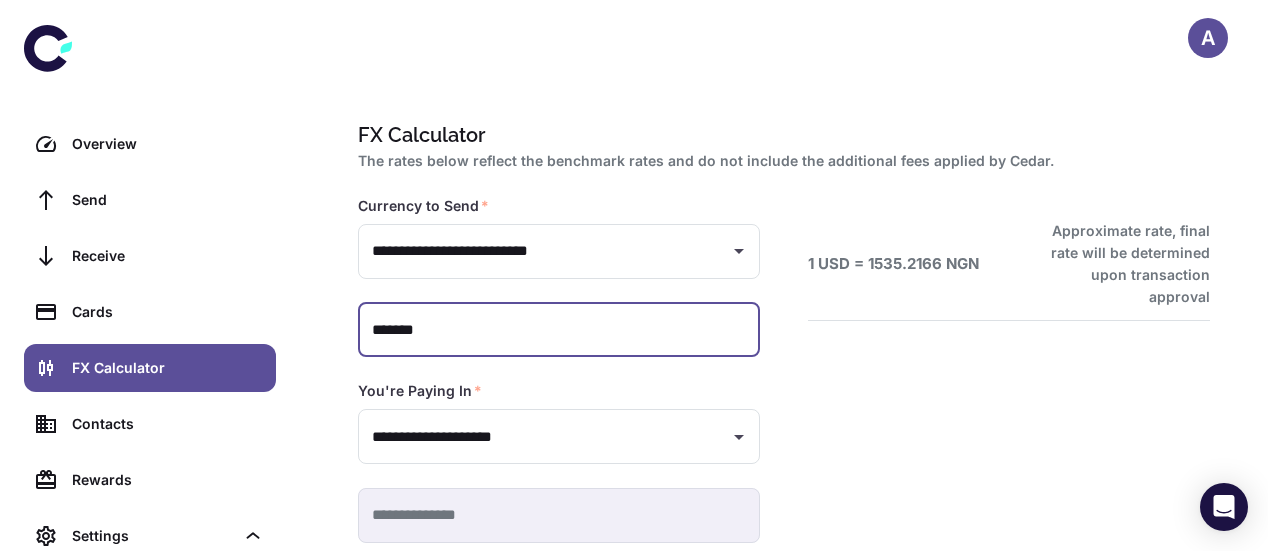type on "********" 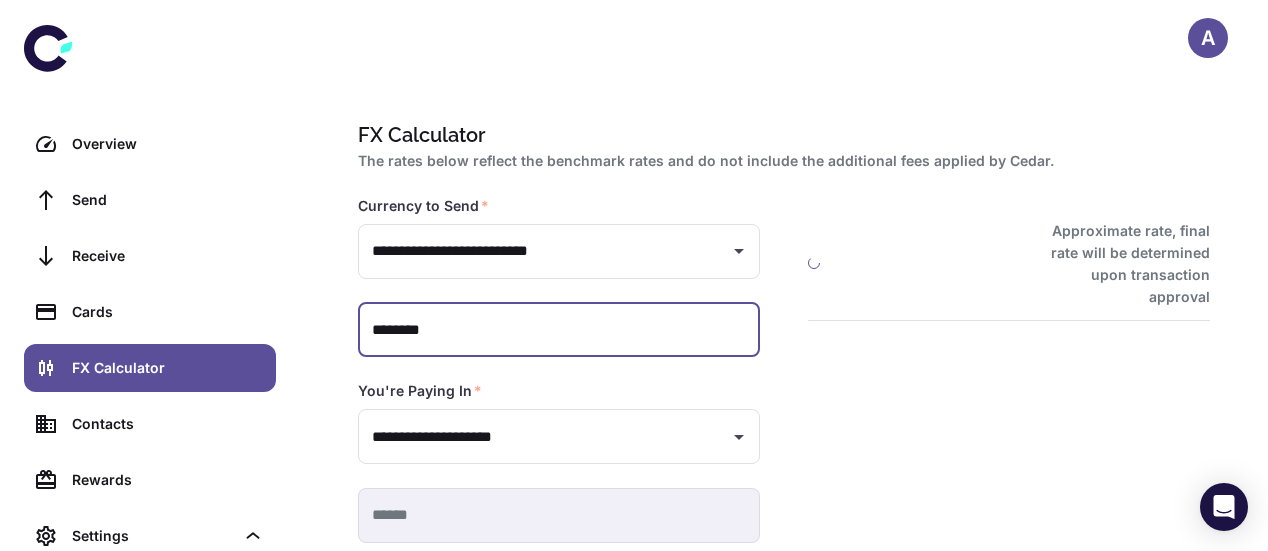 type on "**********" 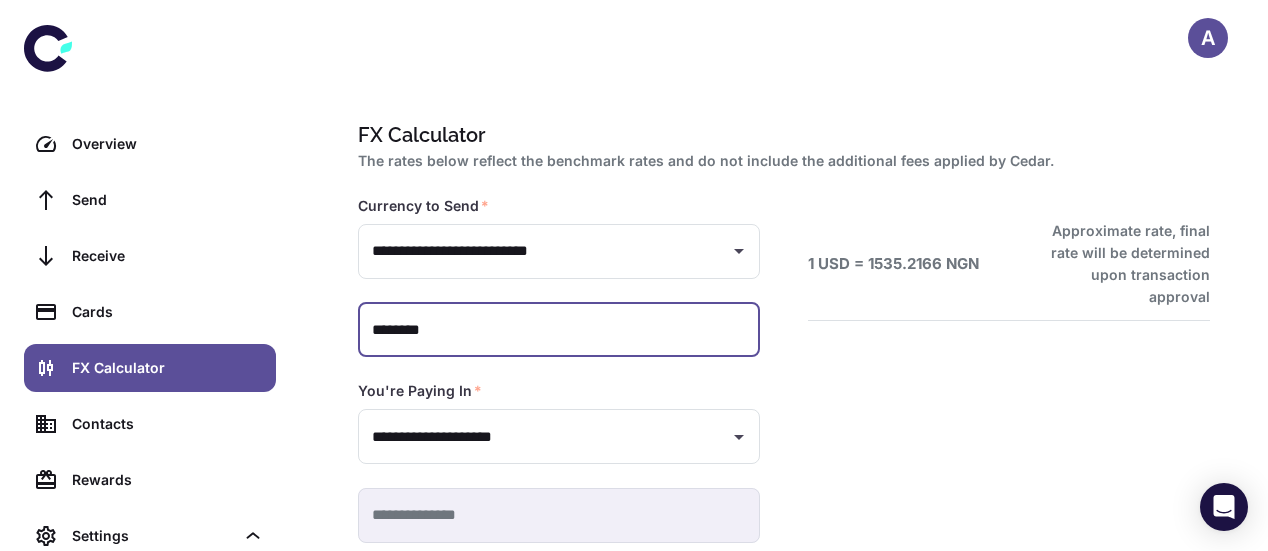 type on "*********" 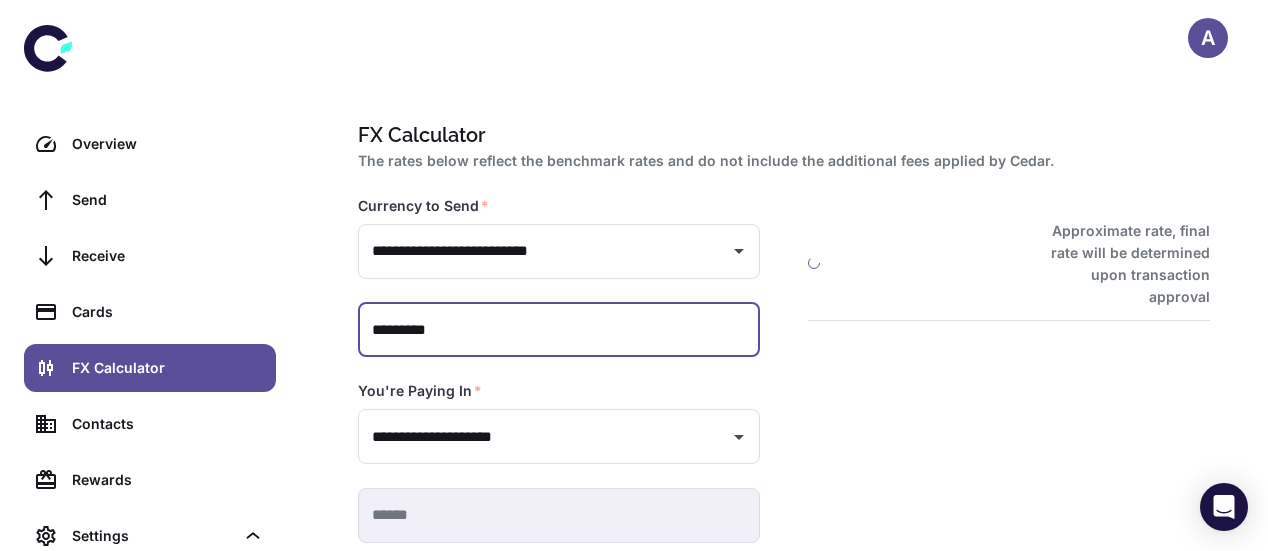 type on "**********" 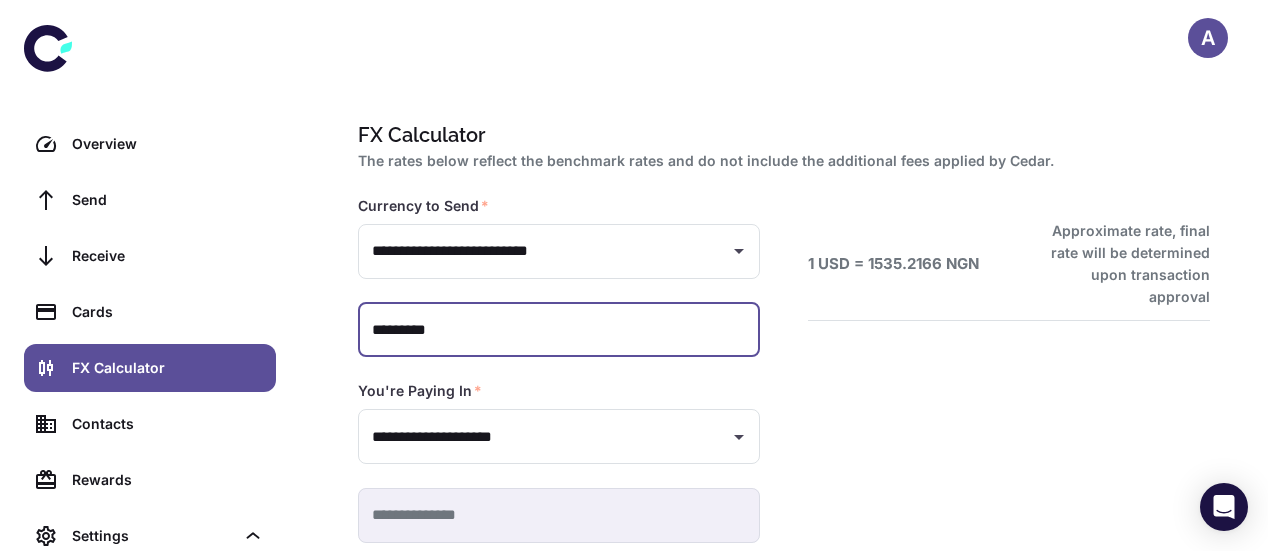 scroll, scrollTop: 103, scrollLeft: 0, axis: vertical 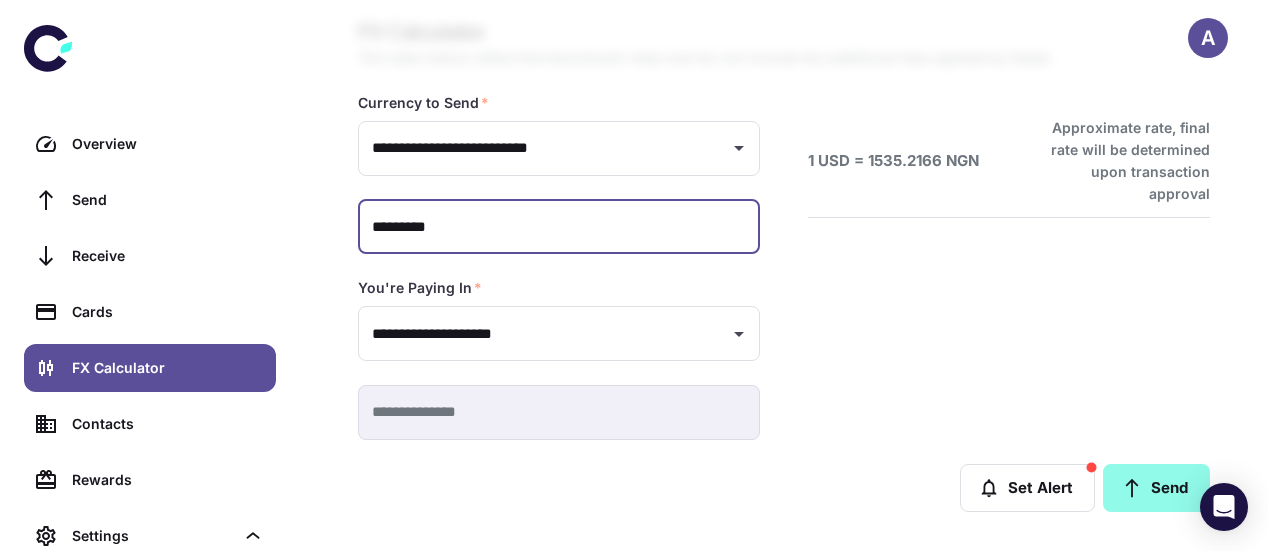 type on "*********" 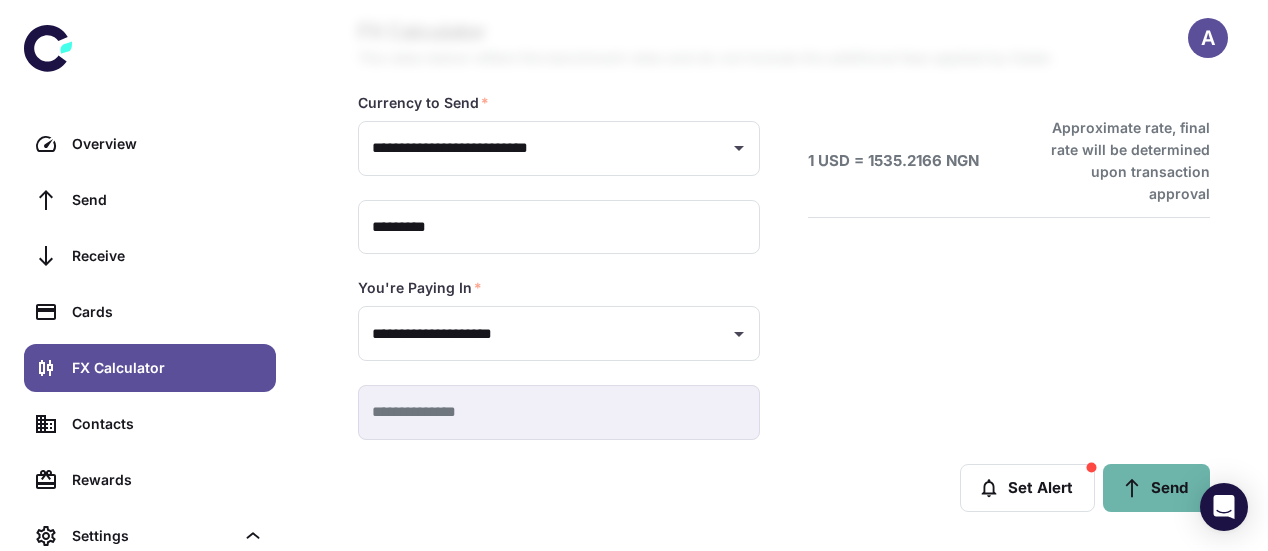click on "Send" at bounding box center [1156, 488] 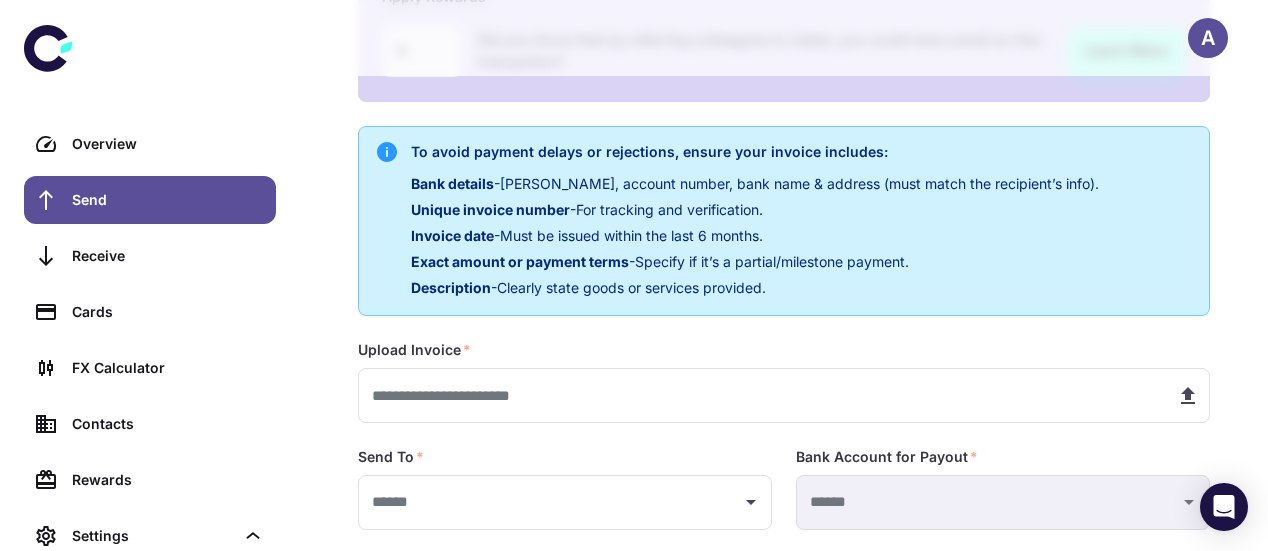 scroll, scrollTop: 515, scrollLeft: 0, axis: vertical 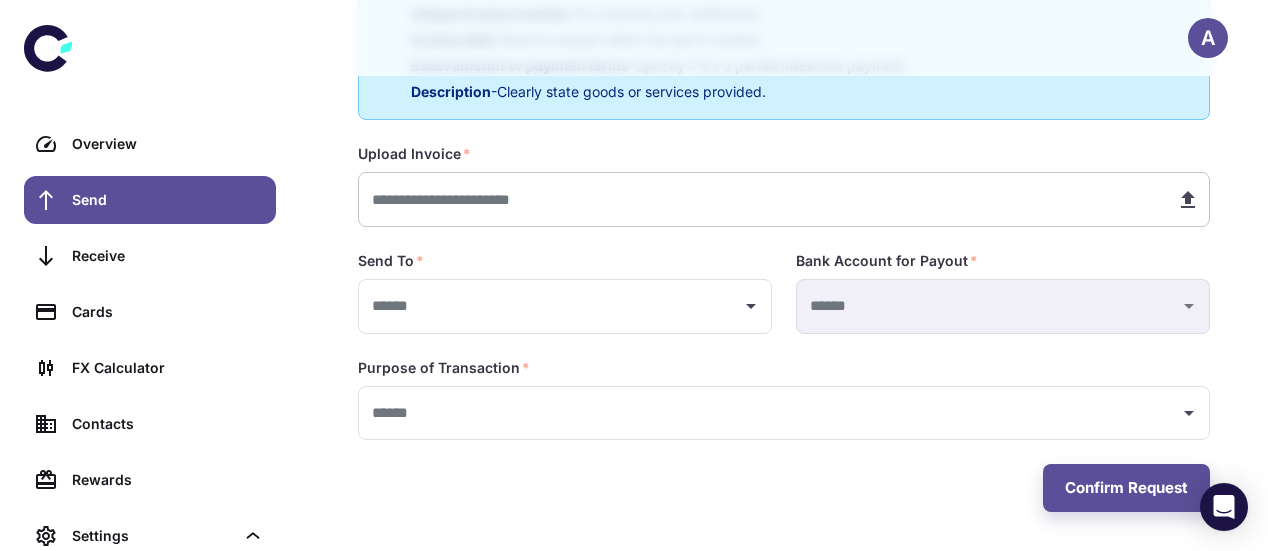 click at bounding box center [759, 199] 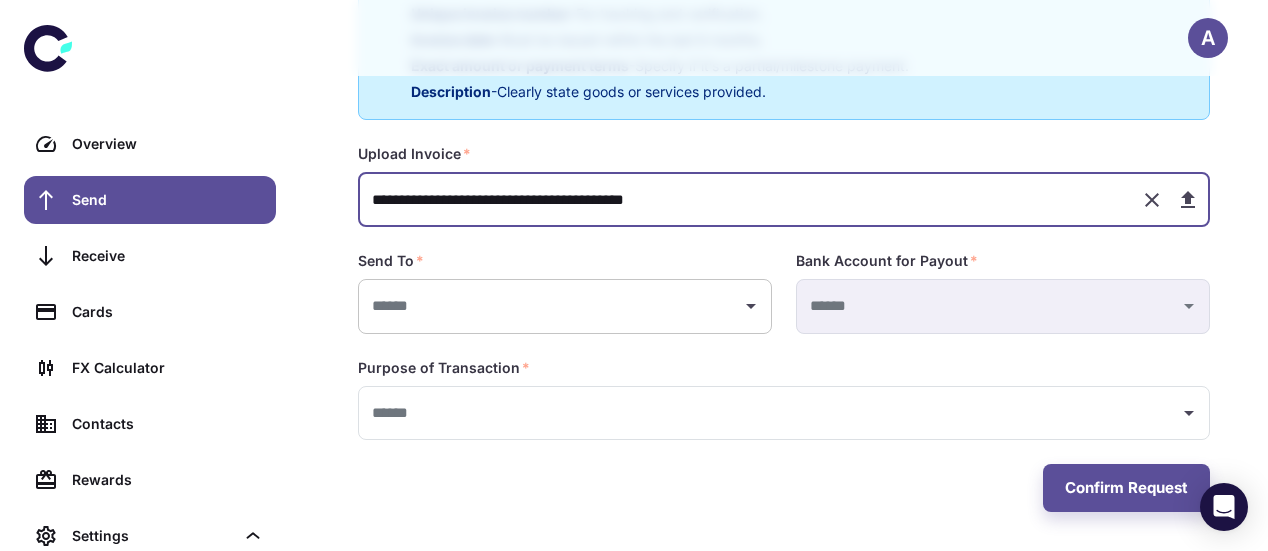 click at bounding box center [550, 306] 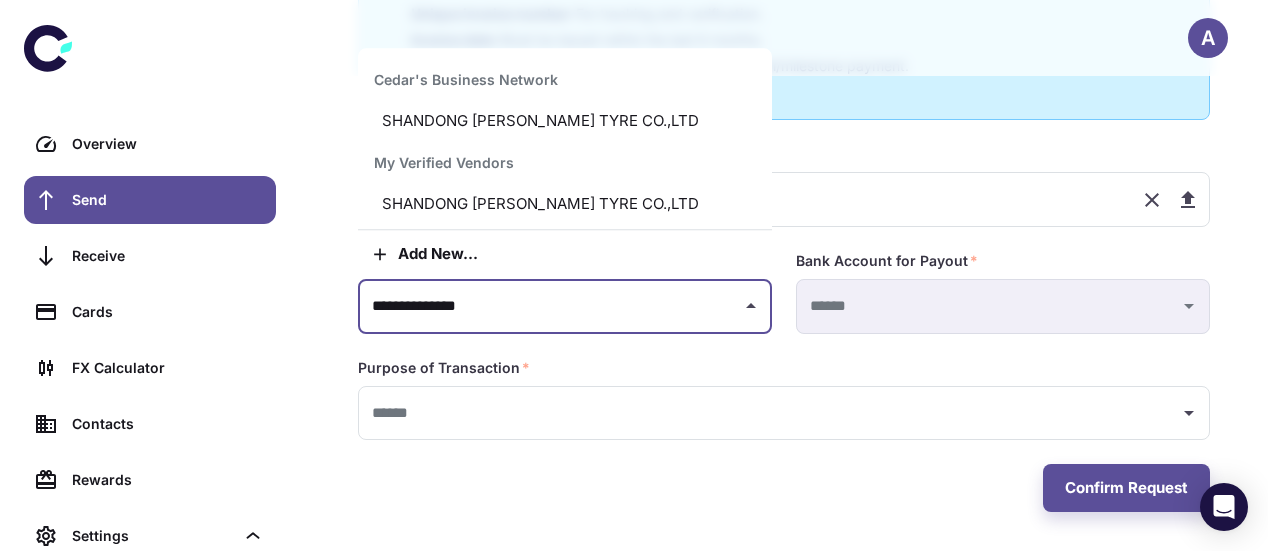 click on "SHANDONG [PERSON_NAME] TYRE CO.,LTD" at bounding box center (565, 204) 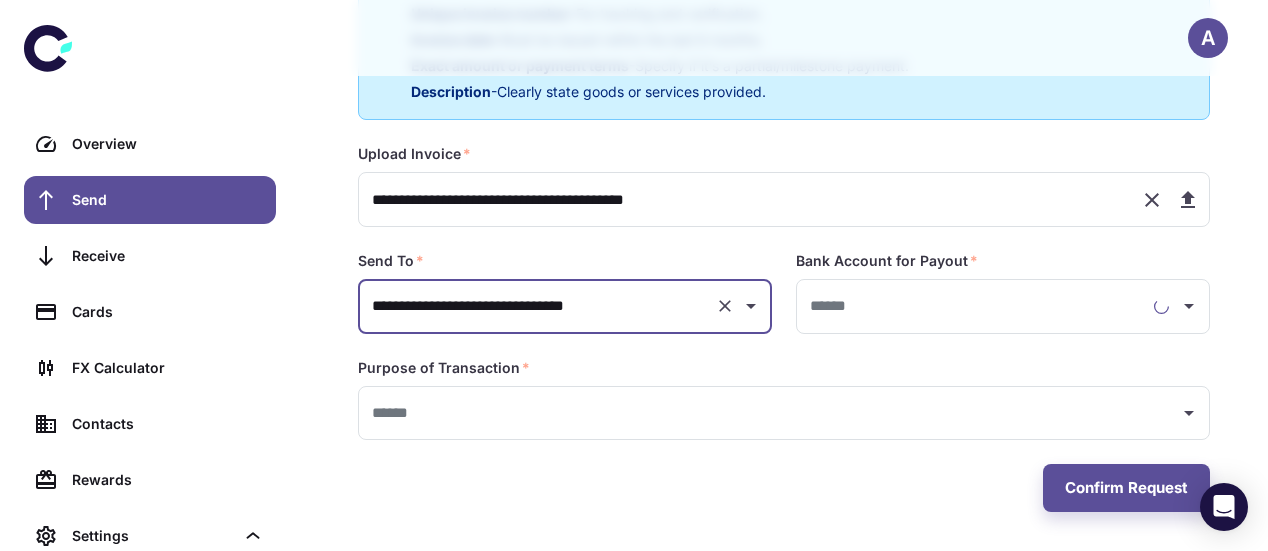 type on "**********" 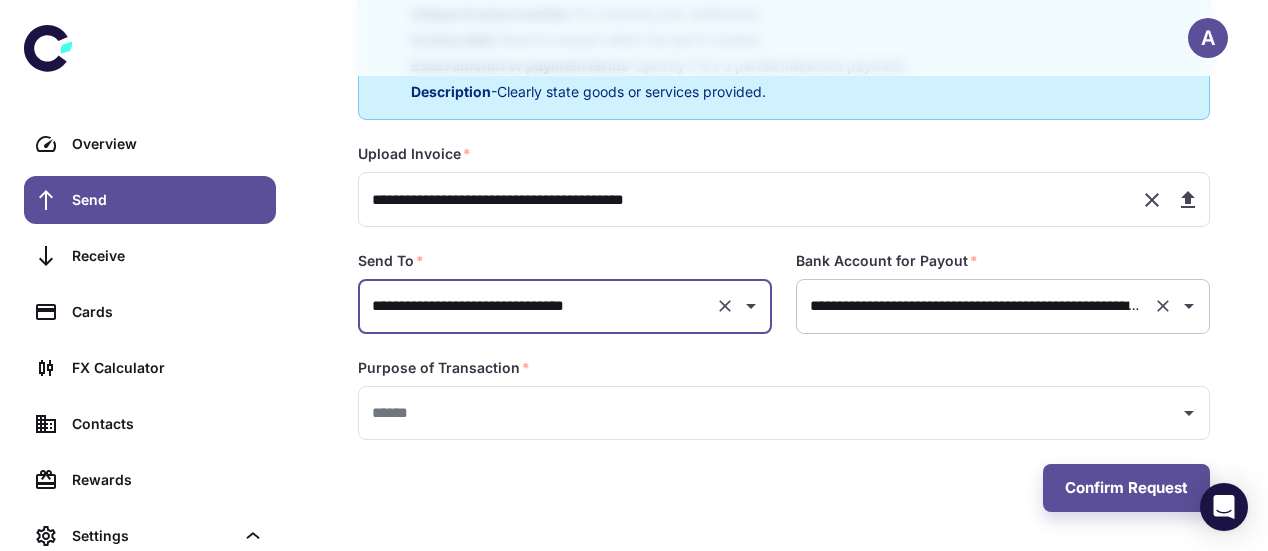 type on "**********" 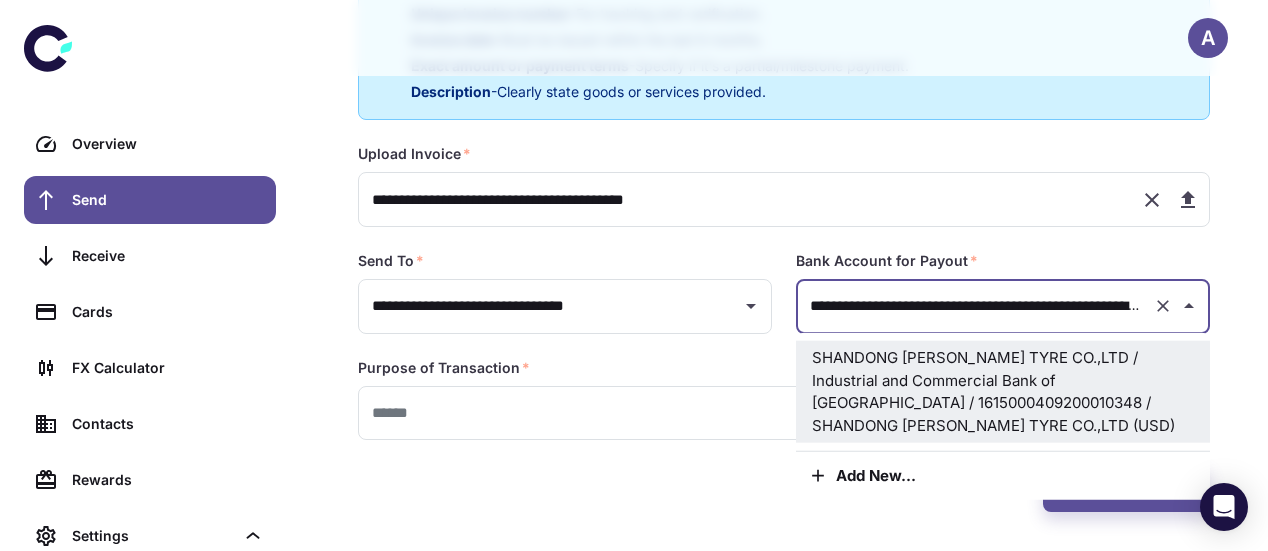 click on "**********" at bounding box center [975, 306] 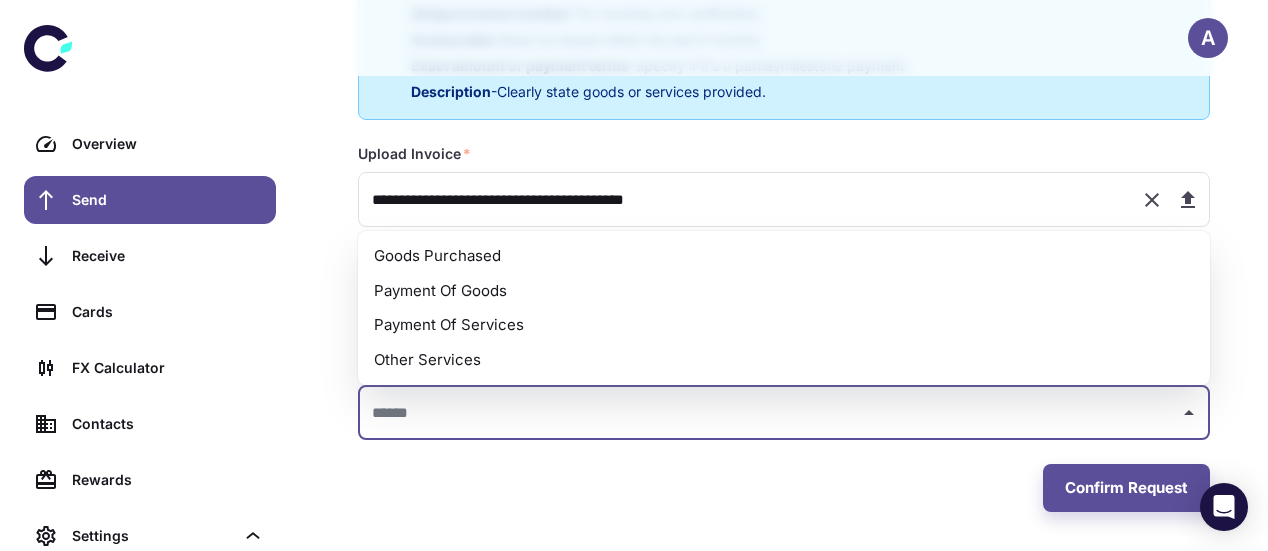 click at bounding box center (769, 413) 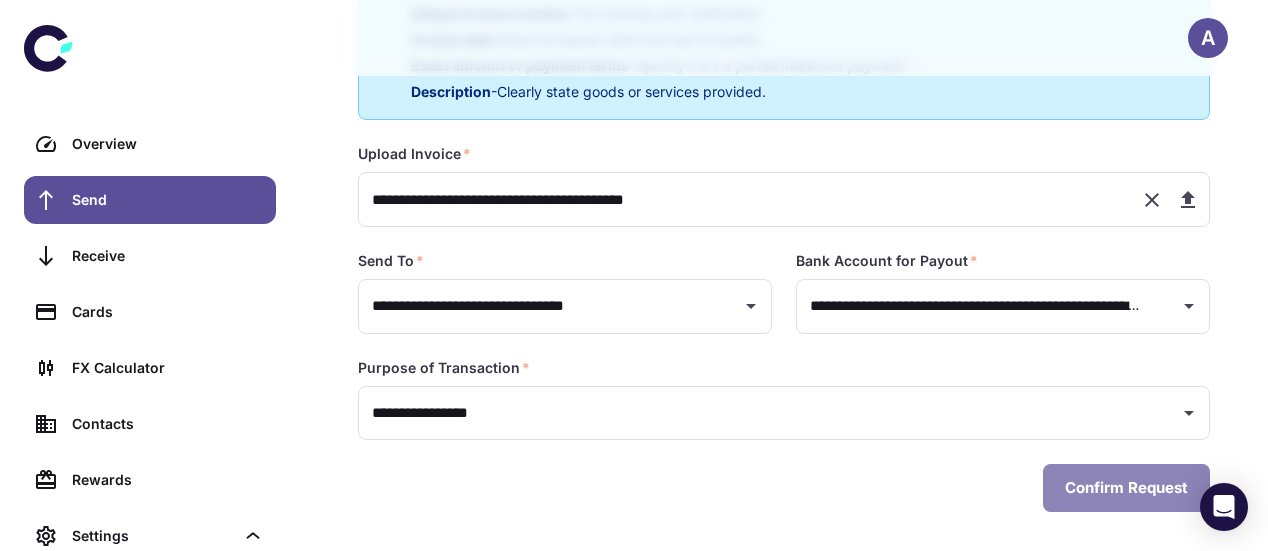 click on "Confirm Request" at bounding box center [1126, 488] 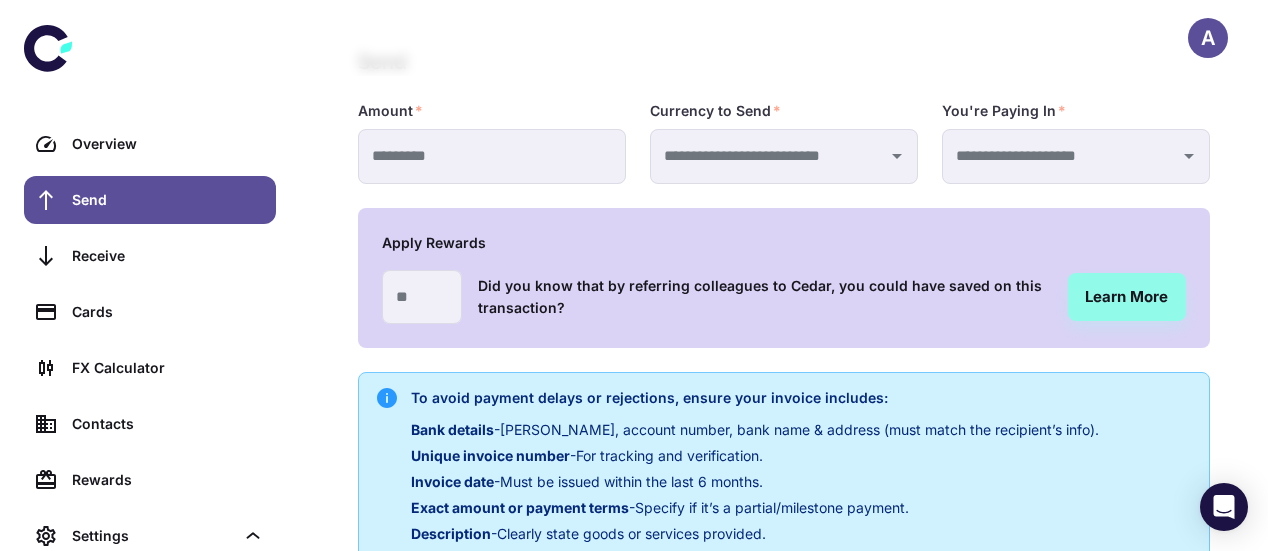 scroll, scrollTop: 64, scrollLeft: 0, axis: vertical 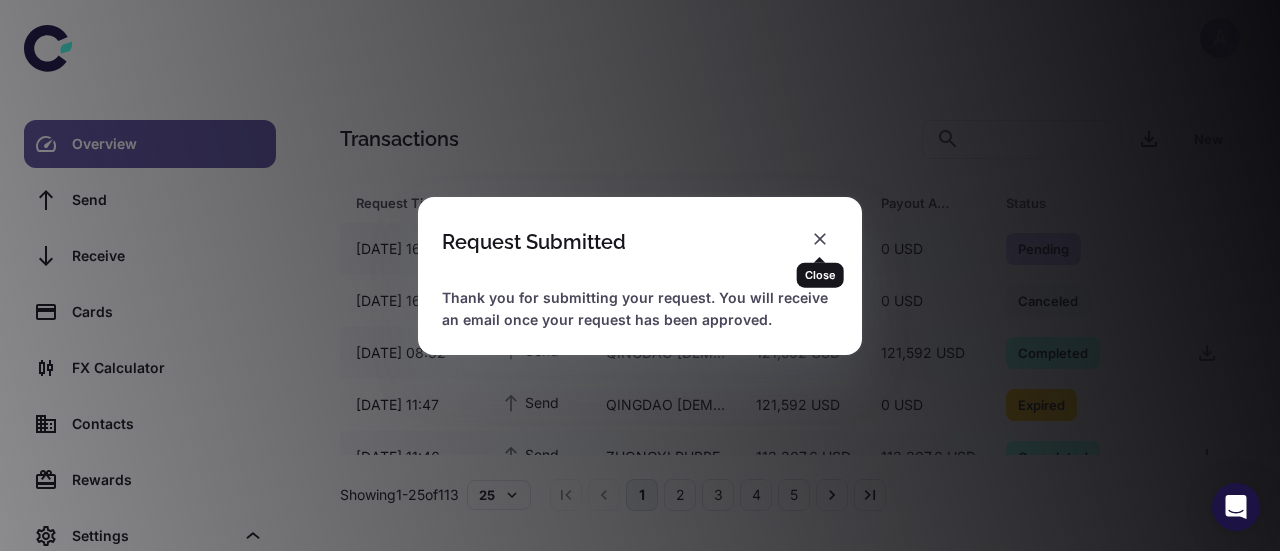 click 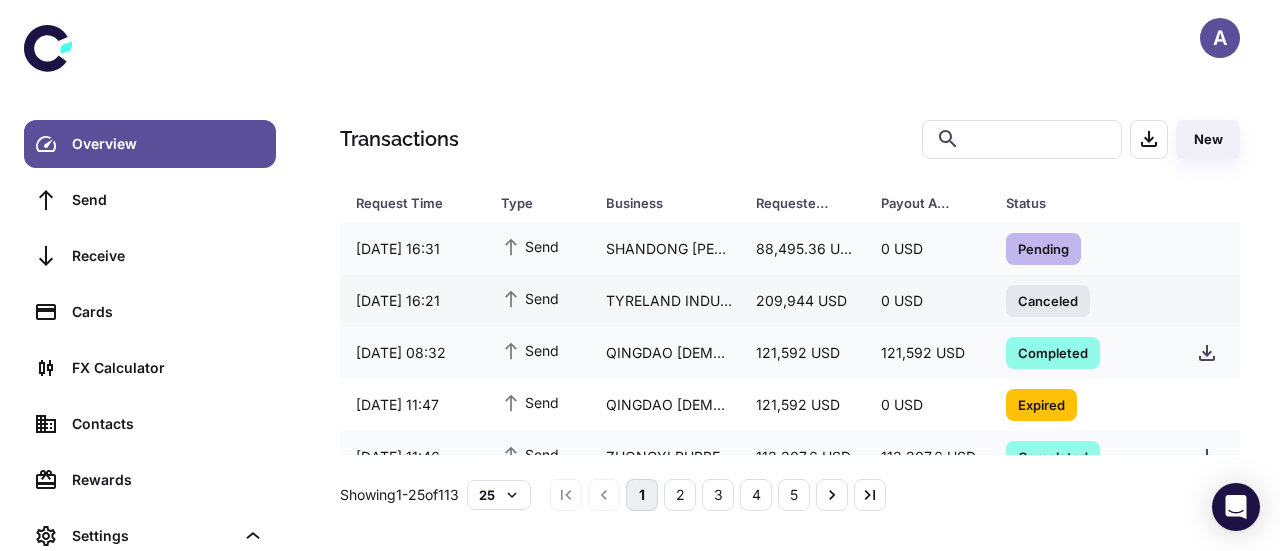 click on "209,944 USD" at bounding box center [802, 301] 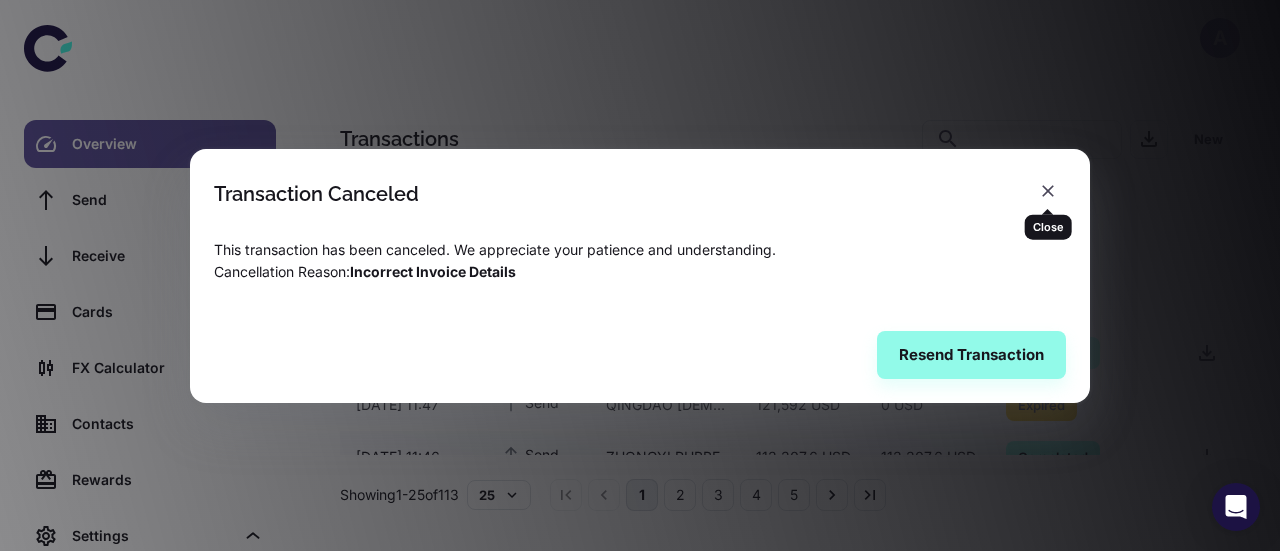 click at bounding box center (1048, 191) 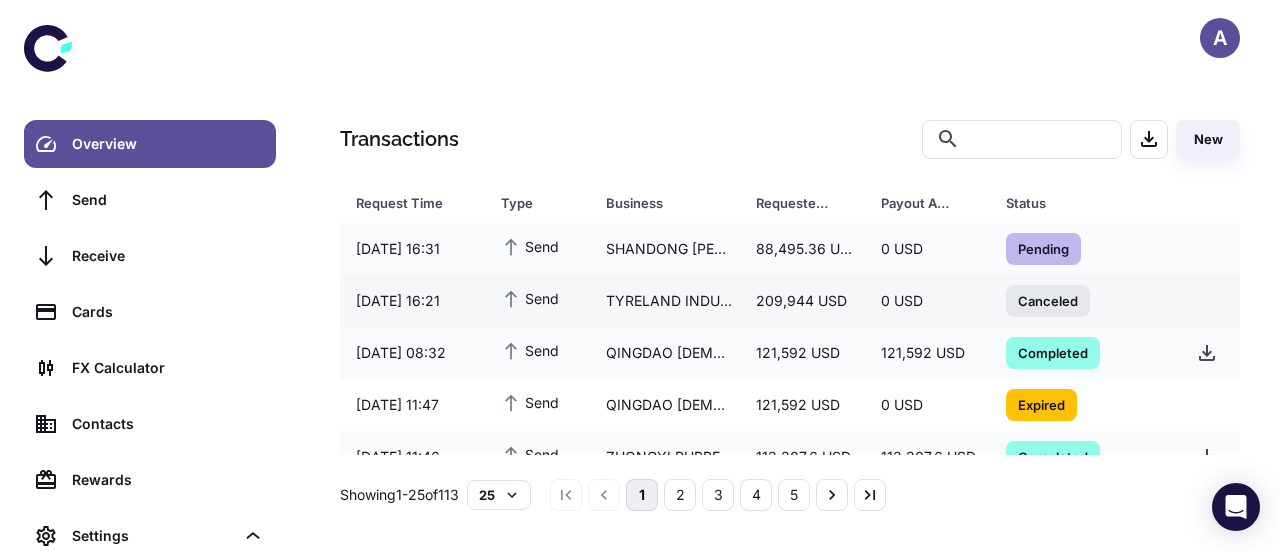 click on "209,944 USD" at bounding box center (802, 301) 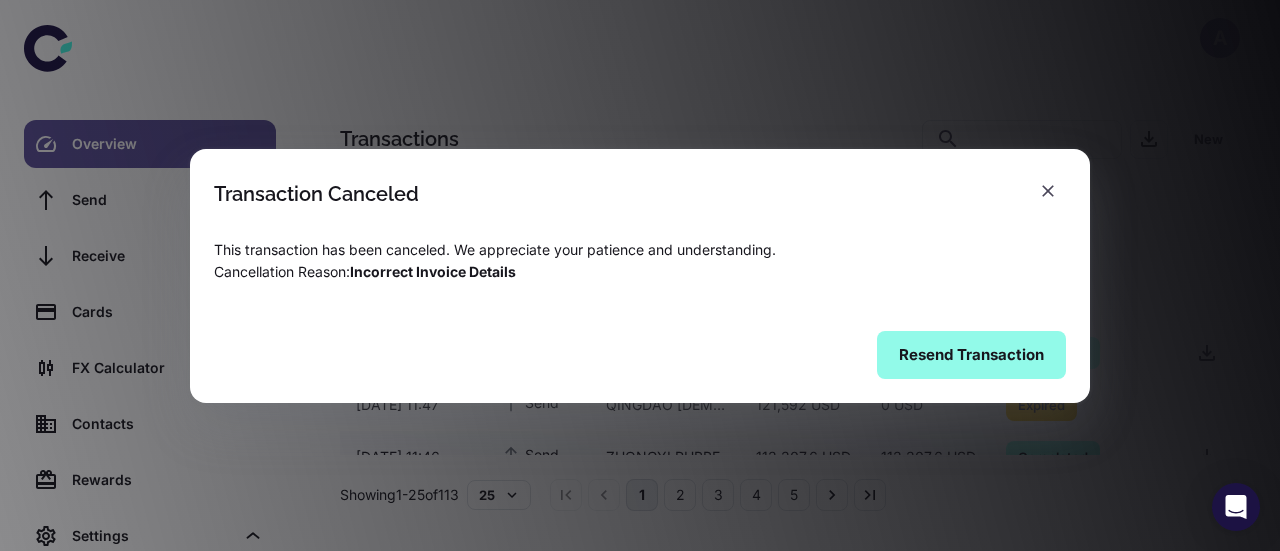 click on "Resend Transaction" at bounding box center (971, 355) 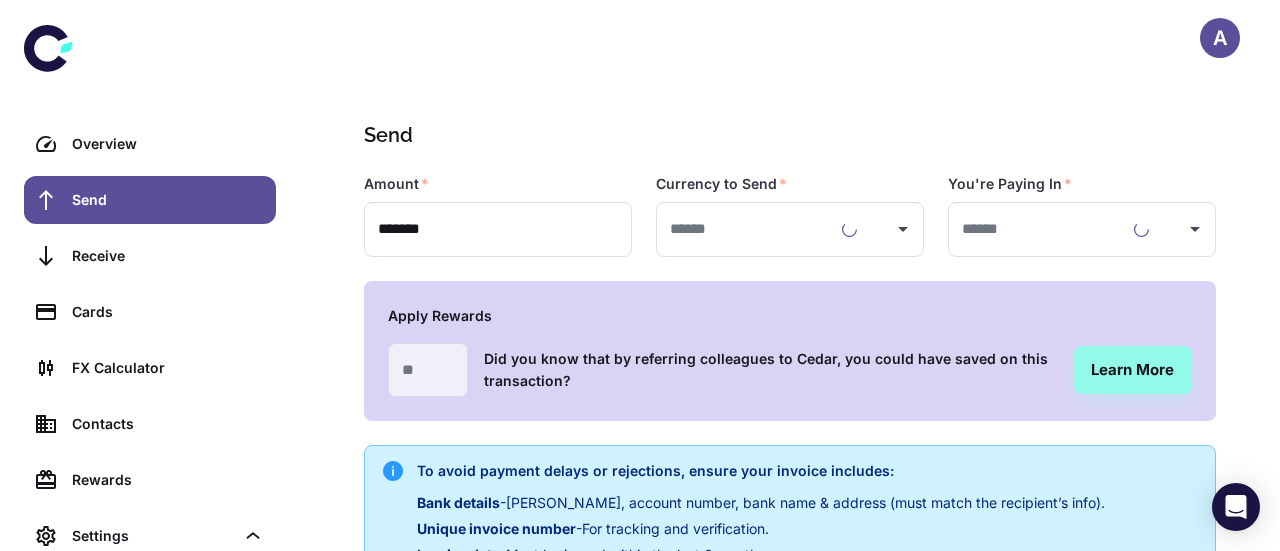 type on "**********" 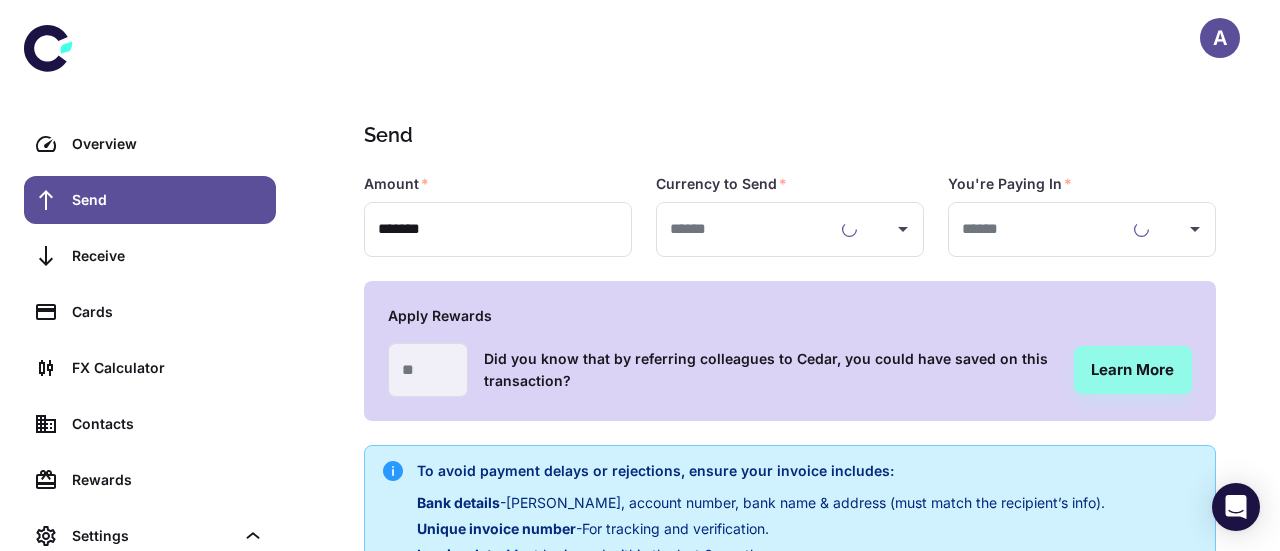 type on "**********" 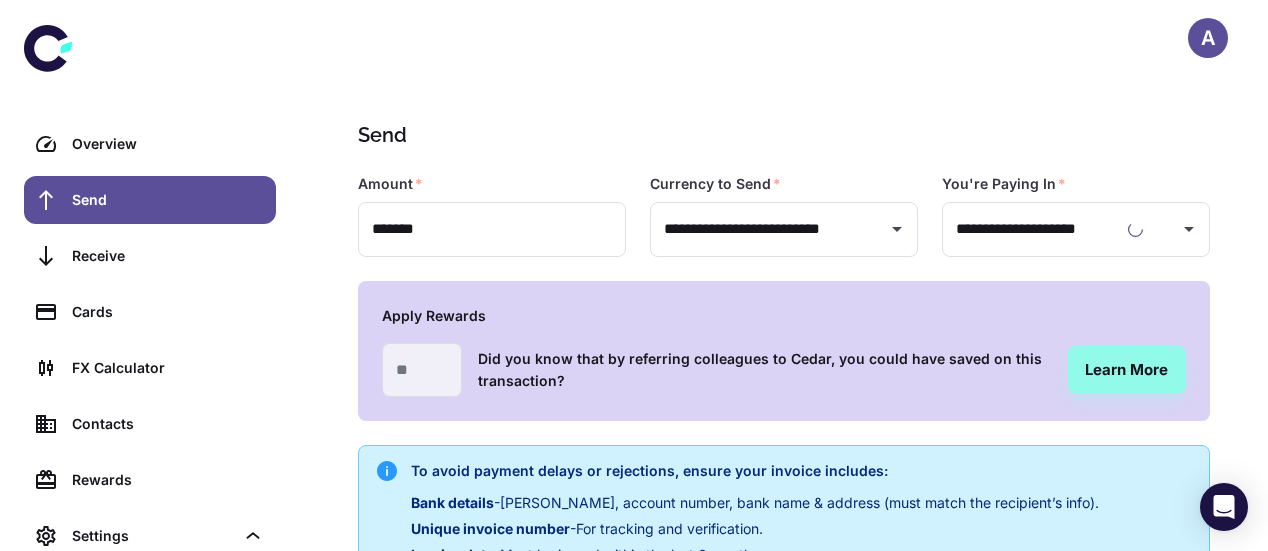 type on "**********" 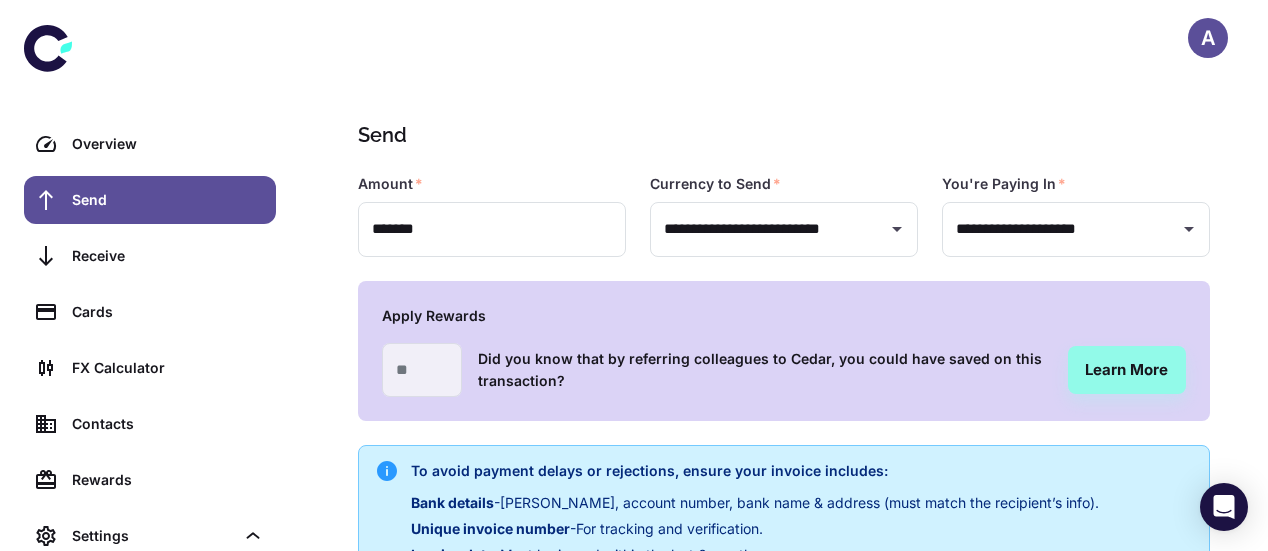 type on "**********" 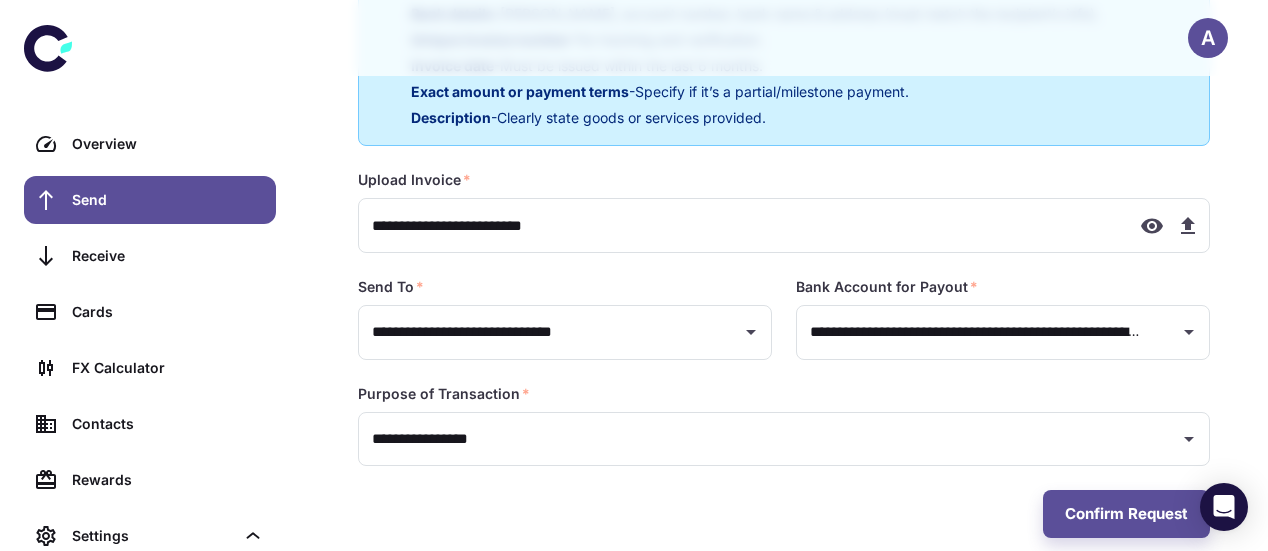 scroll, scrollTop: 493, scrollLeft: 0, axis: vertical 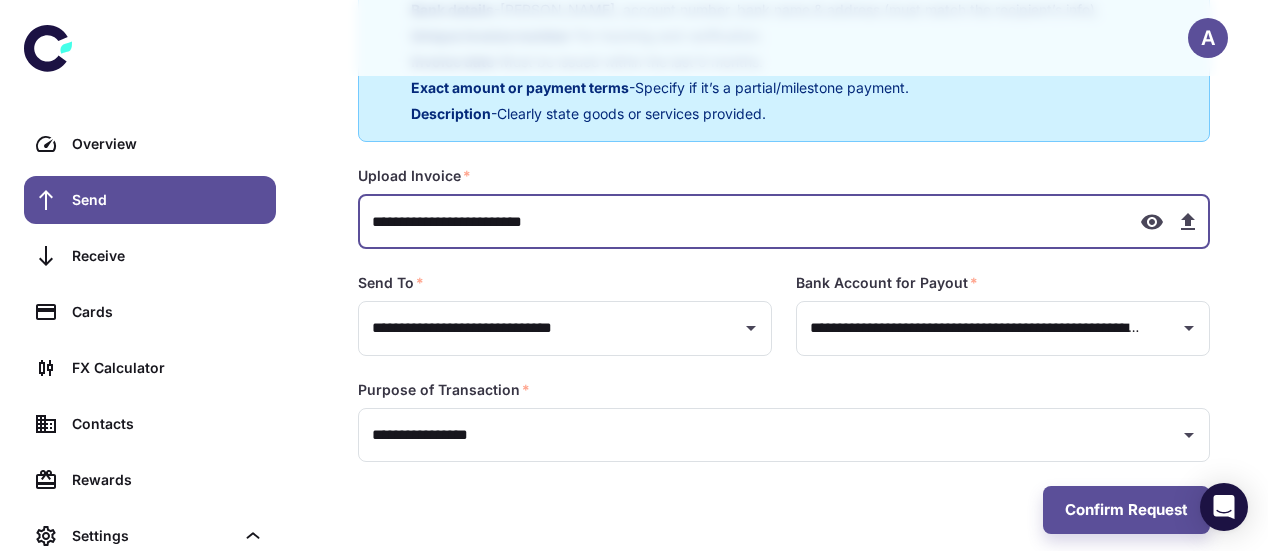click on "**********" at bounding box center [741, 221] 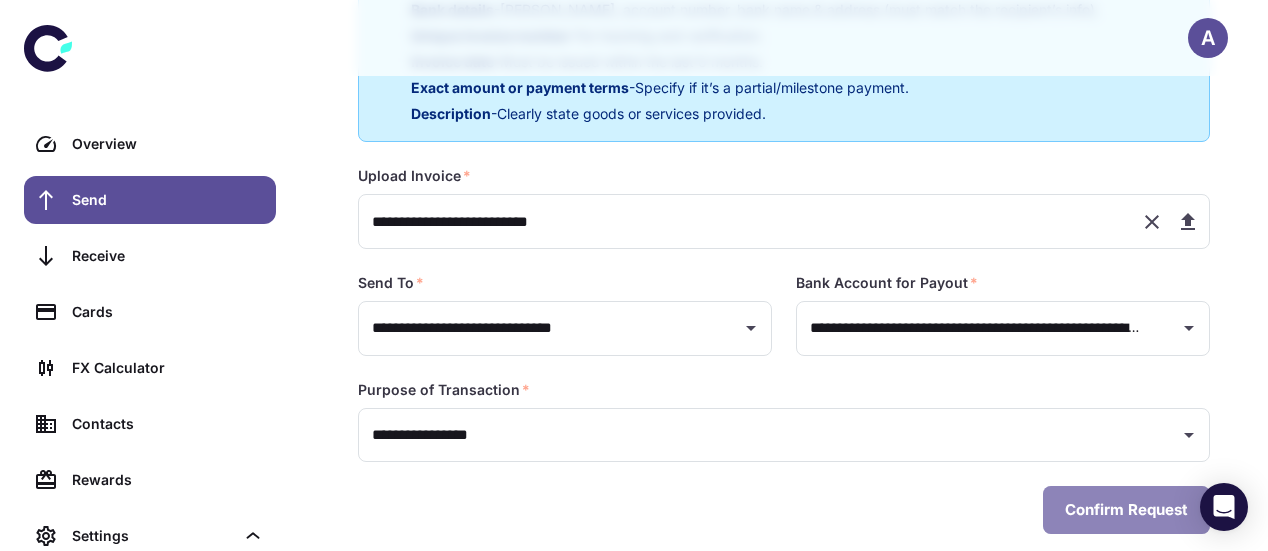 click on "Confirm Request" at bounding box center (1126, 510) 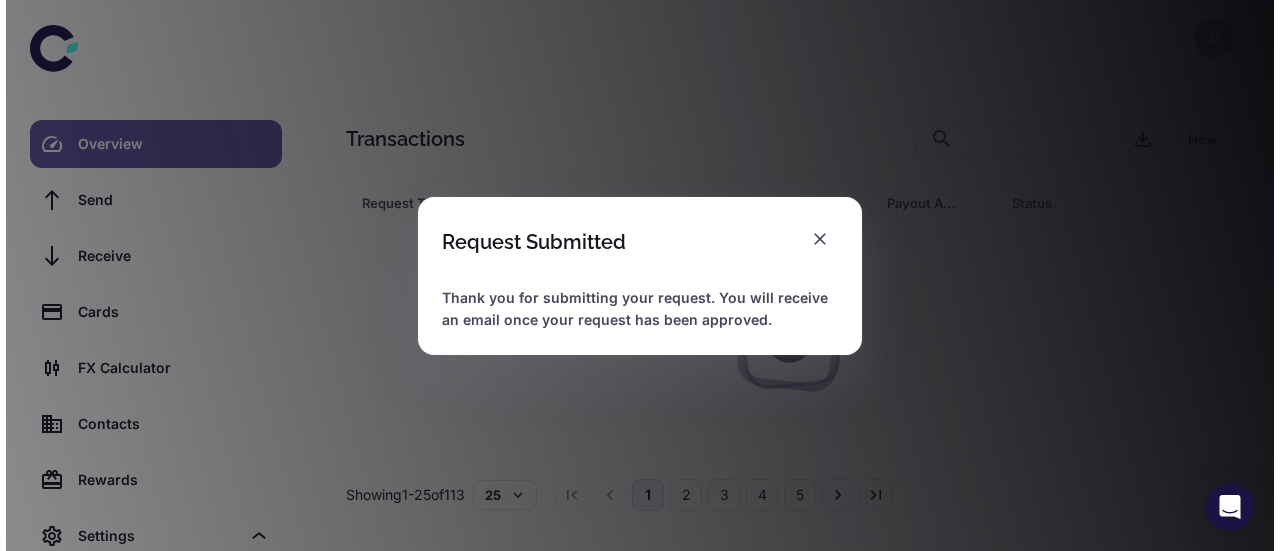 scroll, scrollTop: 0, scrollLeft: 0, axis: both 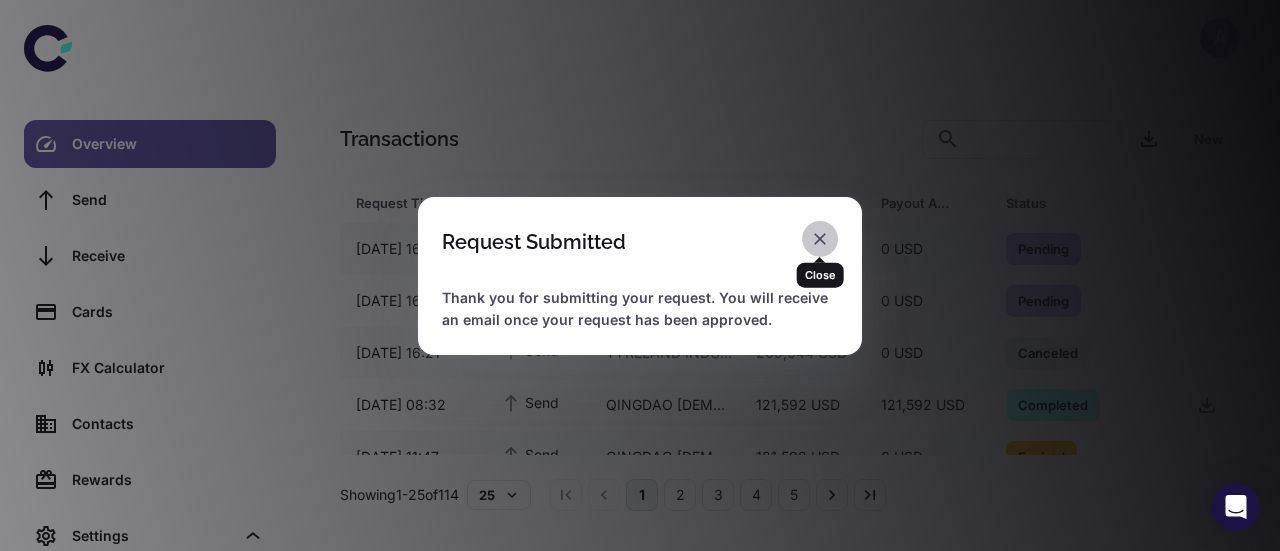 click at bounding box center [820, 239] 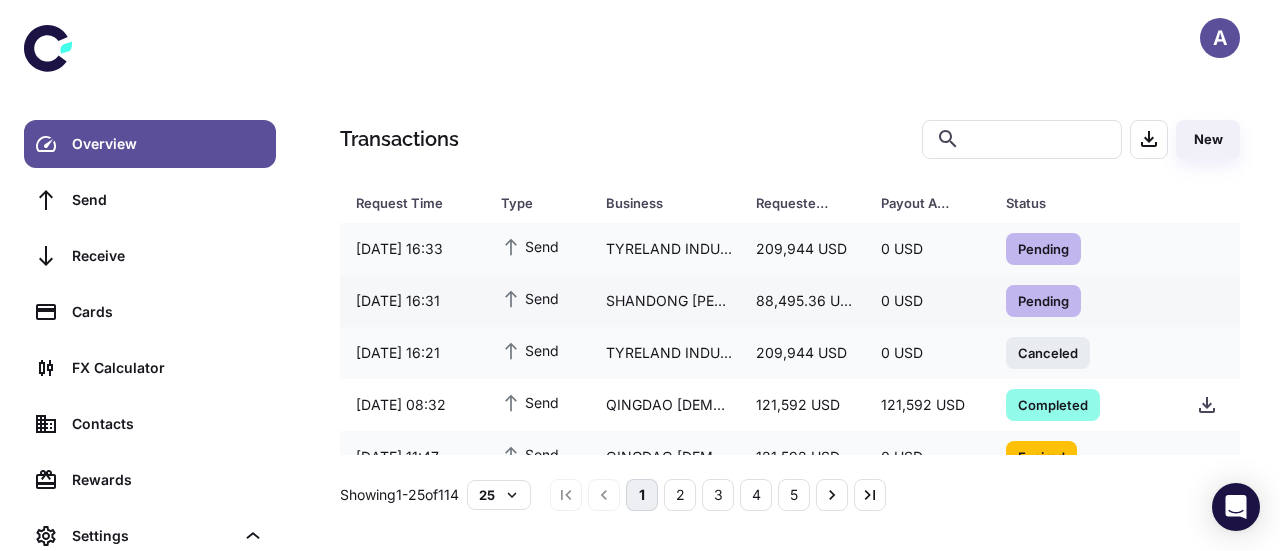 click on "SHANDONG [PERSON_NAME] TYRE CO.,LTD" at bounding box center (665, 301) 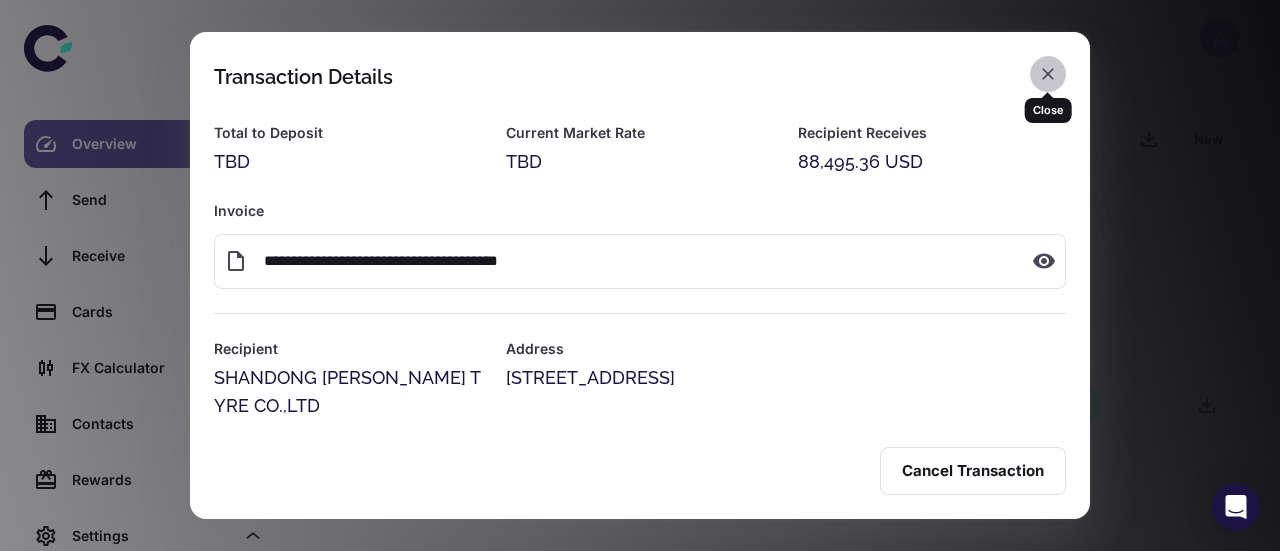 click 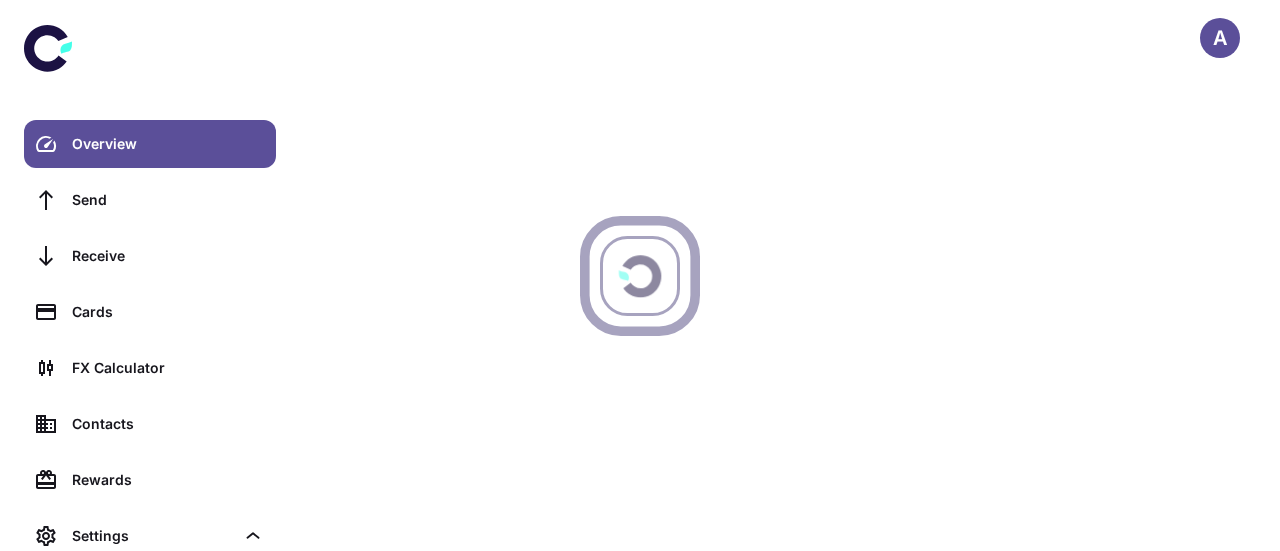 scroll, scrollTop: 0, scrollLeft: 0, axis: both 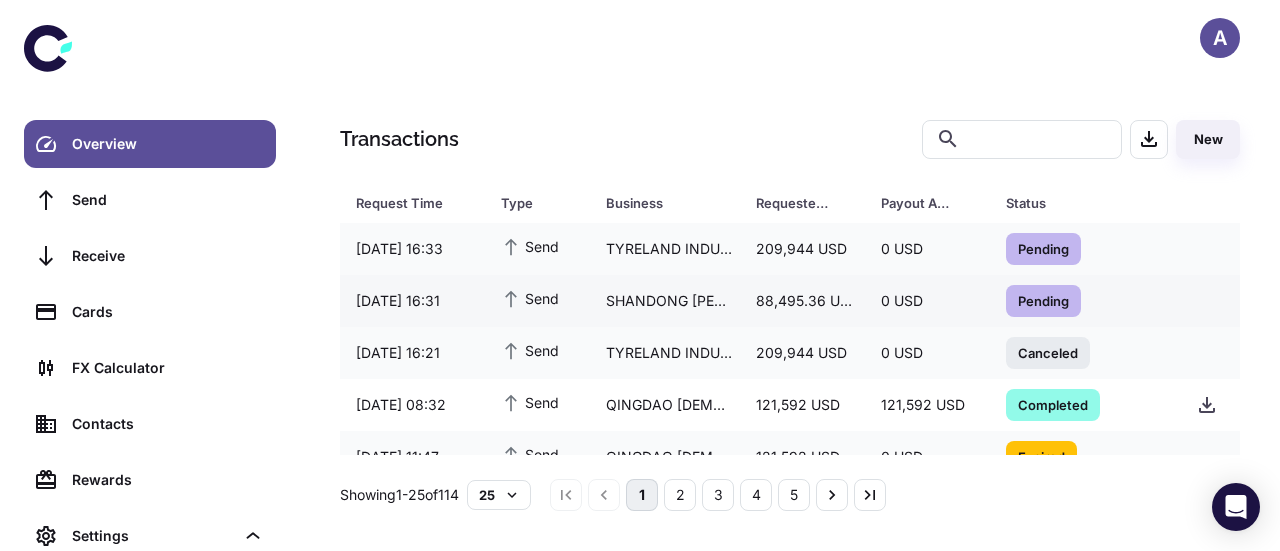 click on "SHANDONG [PERSON_NAME] TYRE CO.,LTD" at bounding box center [665, 301] 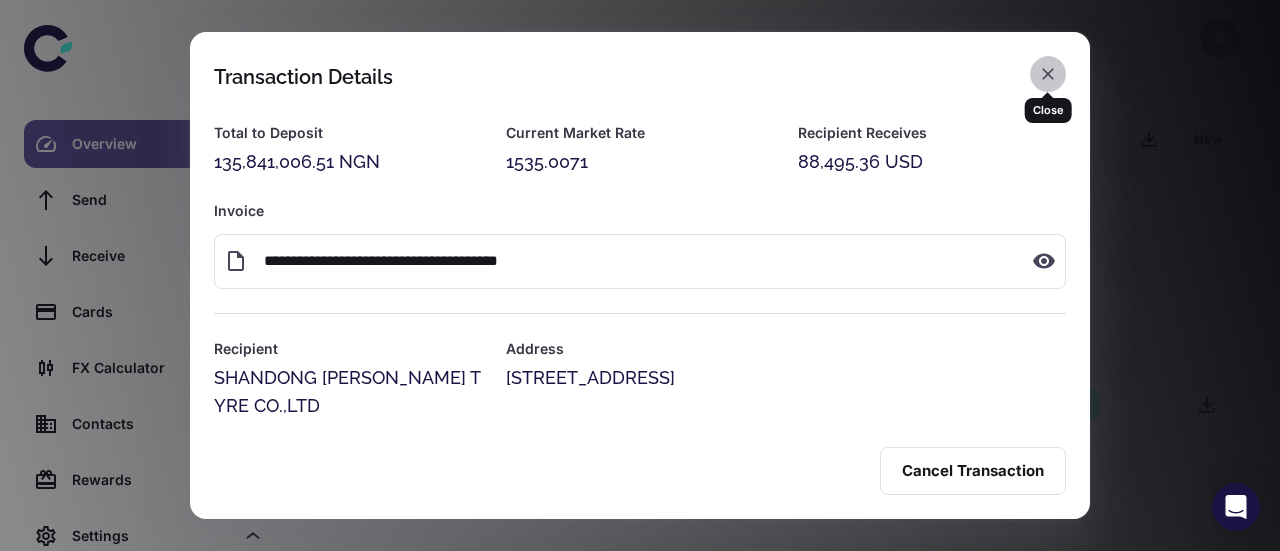 click 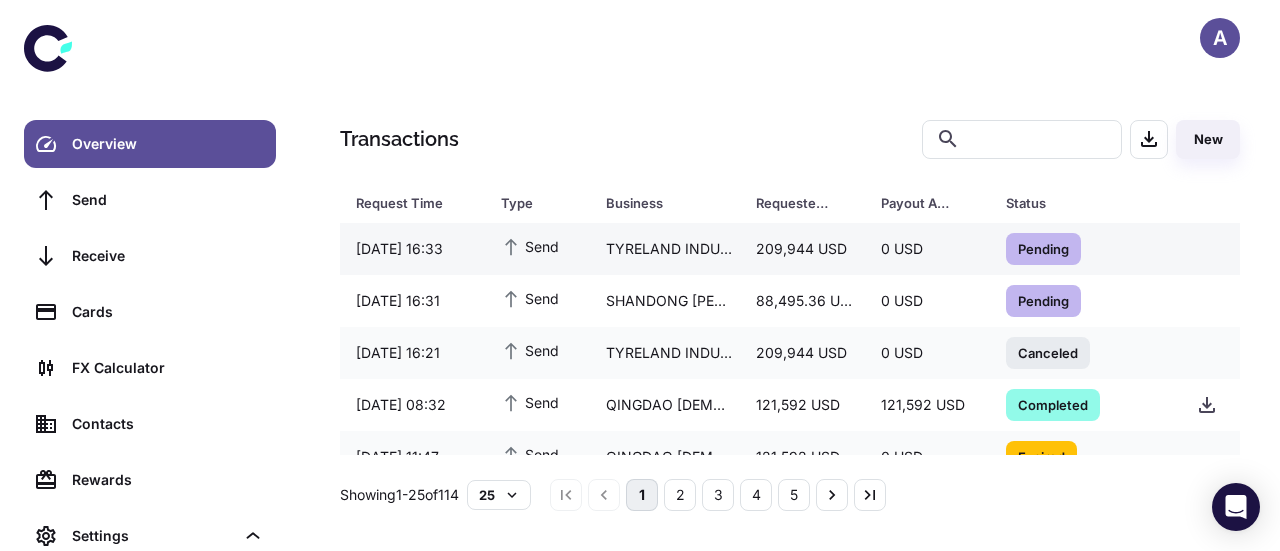 click on "TYRELAND INDUSTRY CO., LIMITED" at bounding box center (665, 249) 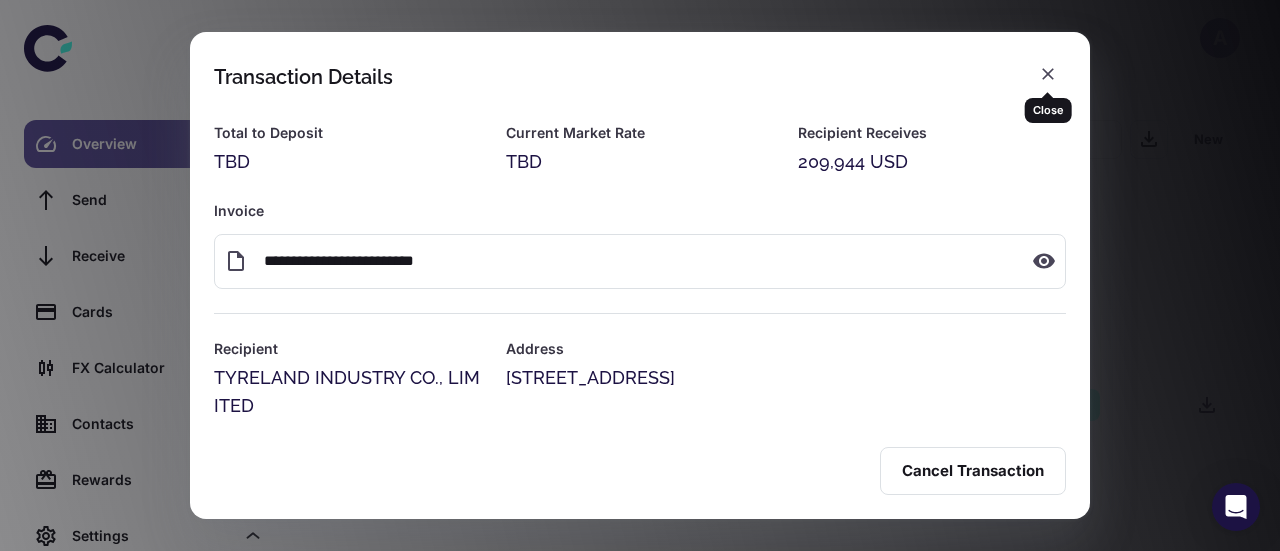 click 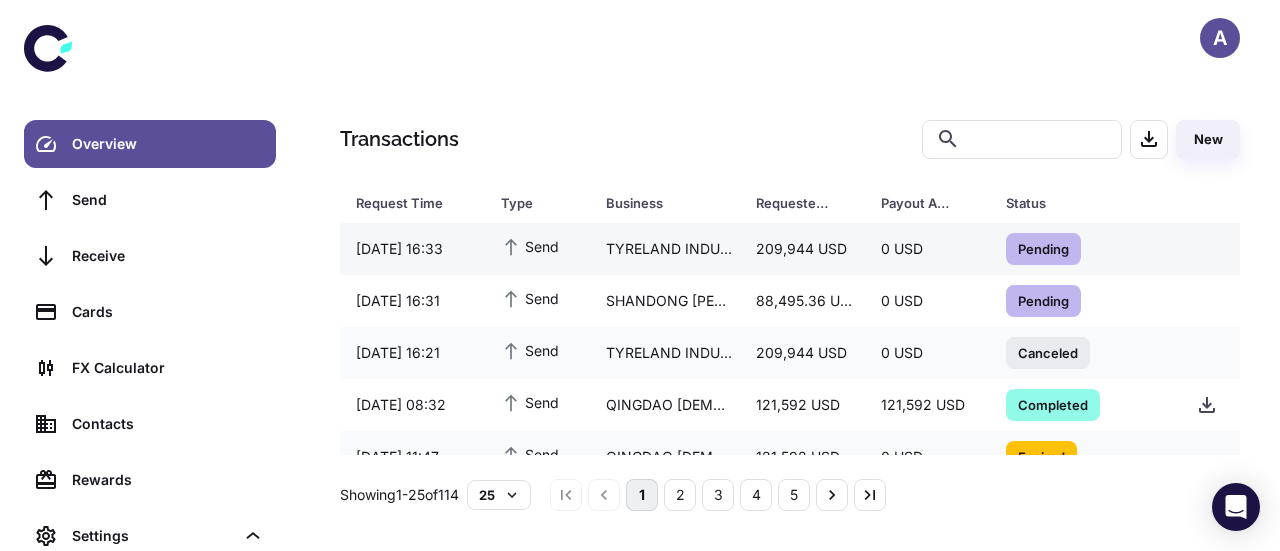 click on "209,944 USD" at bounding box center [802, 249] 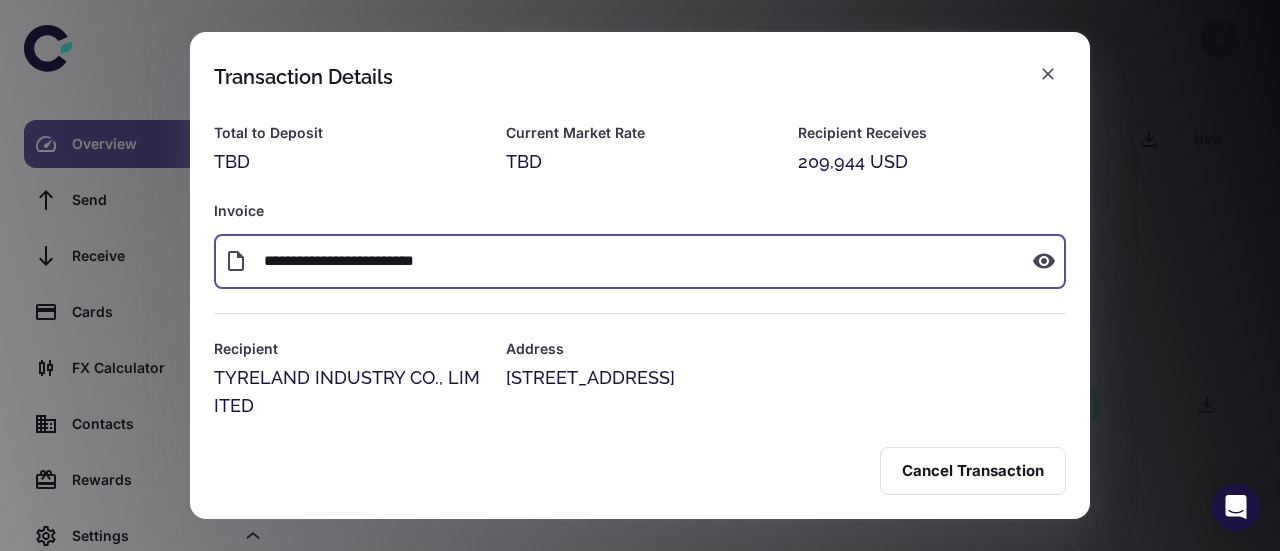 click on "**********" at bounding box center [640, 261] 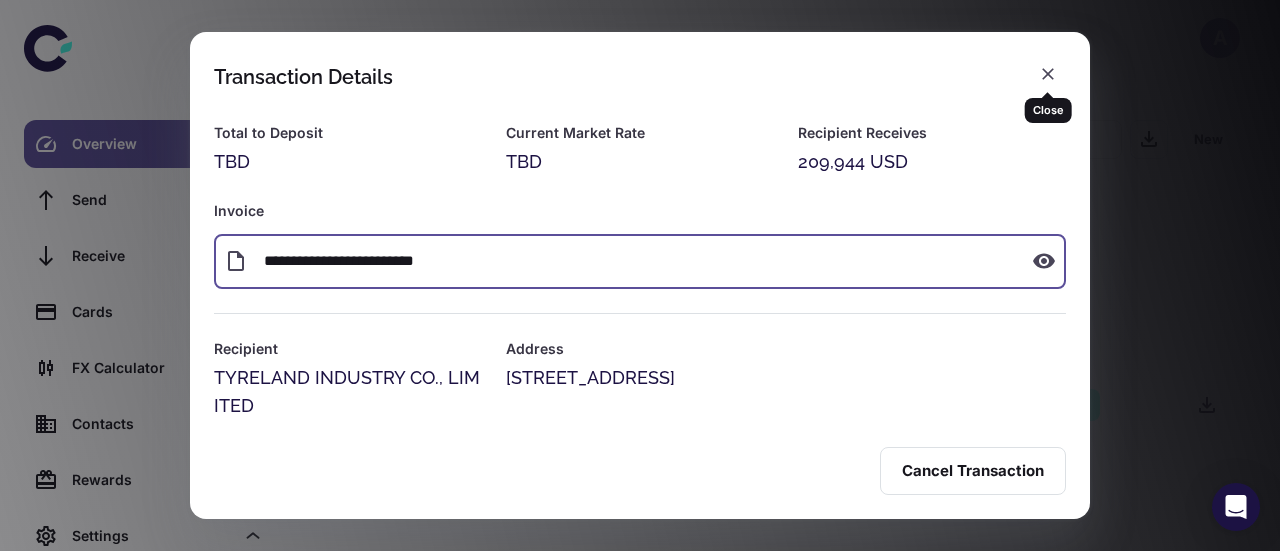 click at bounding box center (1048, 74) 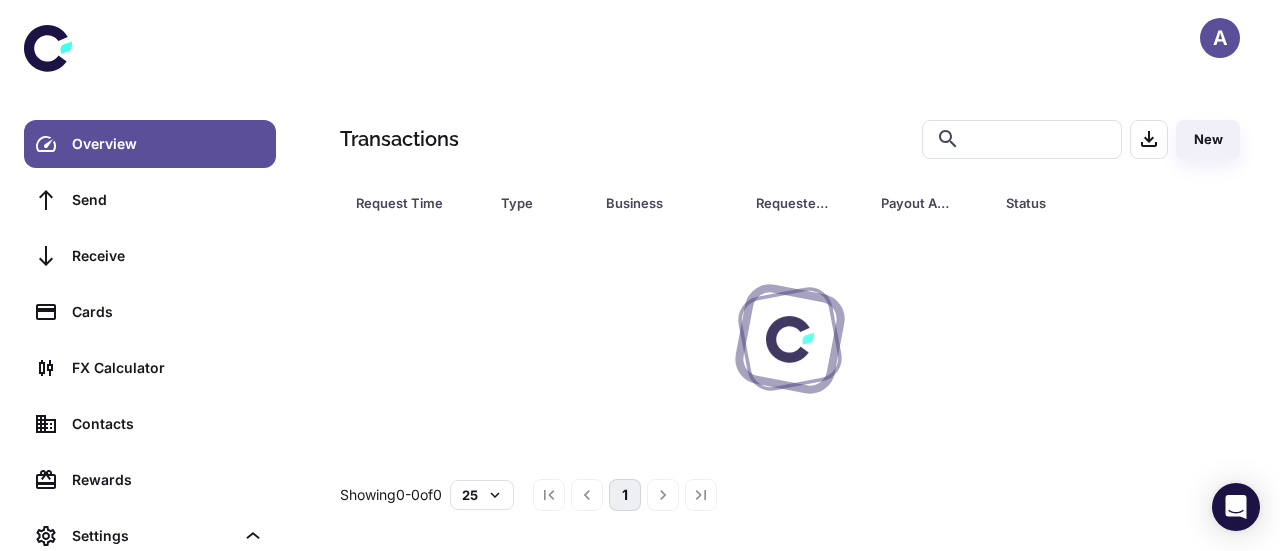scroll, scrollTop: 0, scrollLeft: 0, axis: both 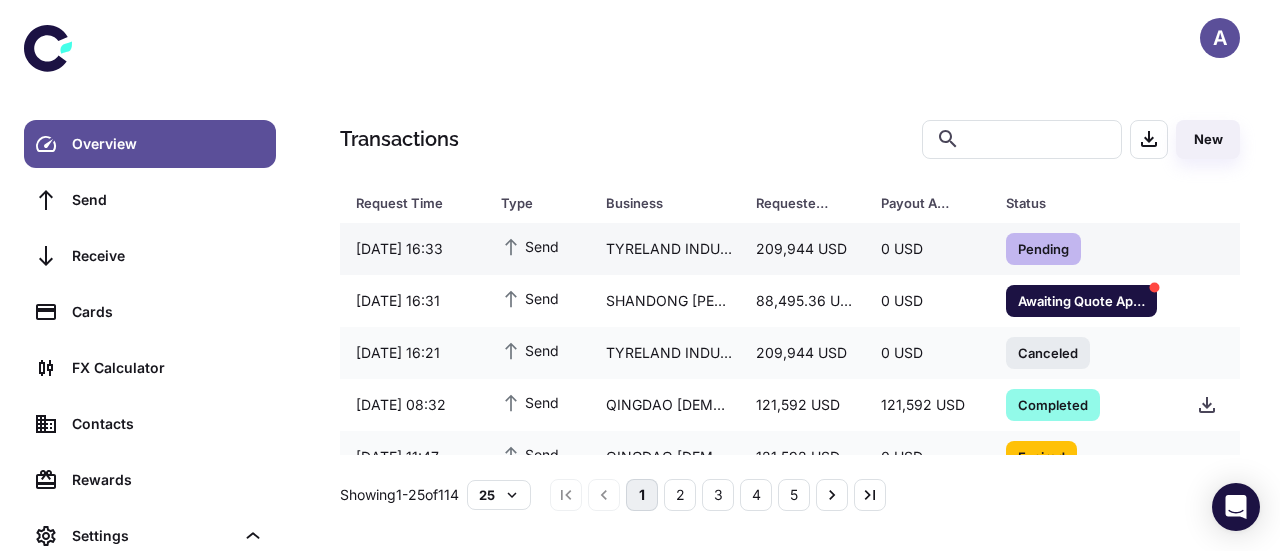 click on "209,944 USD" at bounding box center [802, 249] 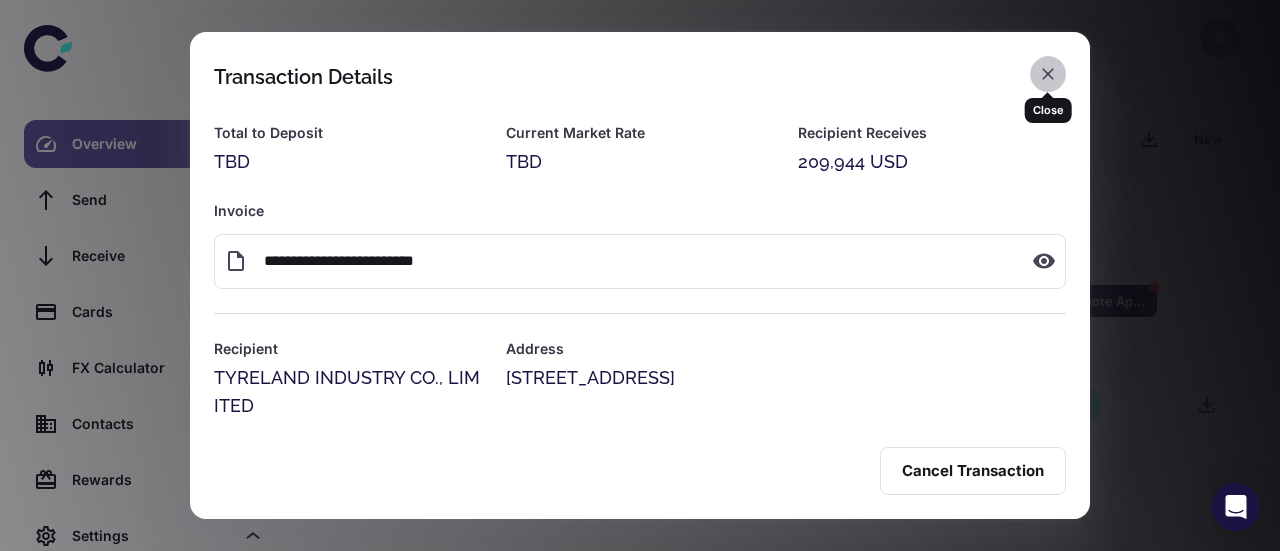click 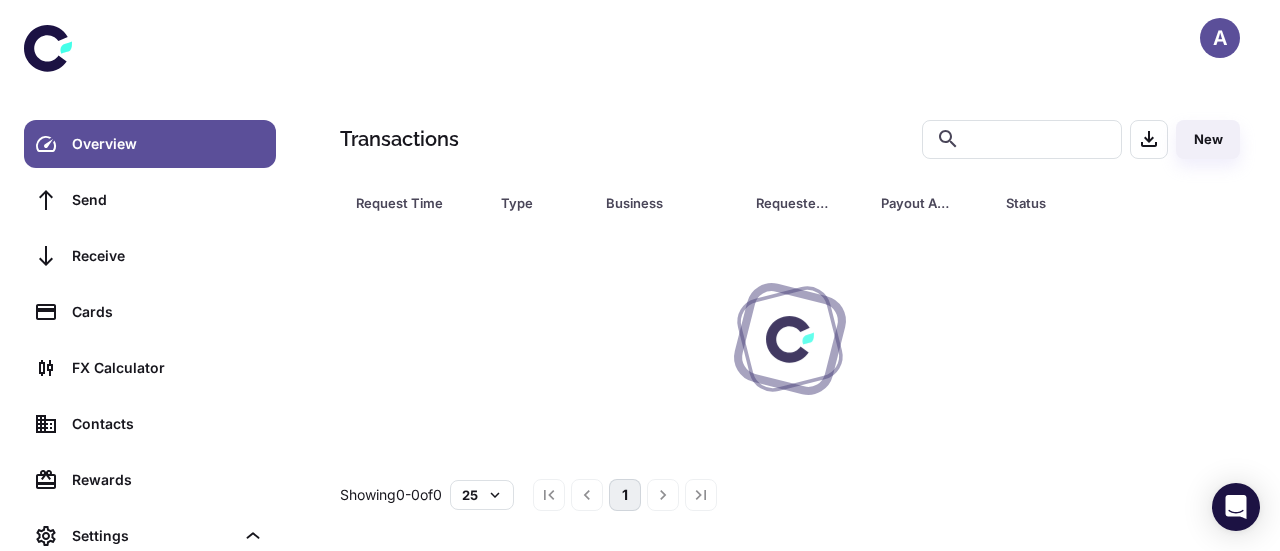 scroll, scrollTop: 0, scrollLeft: 0, axis: both 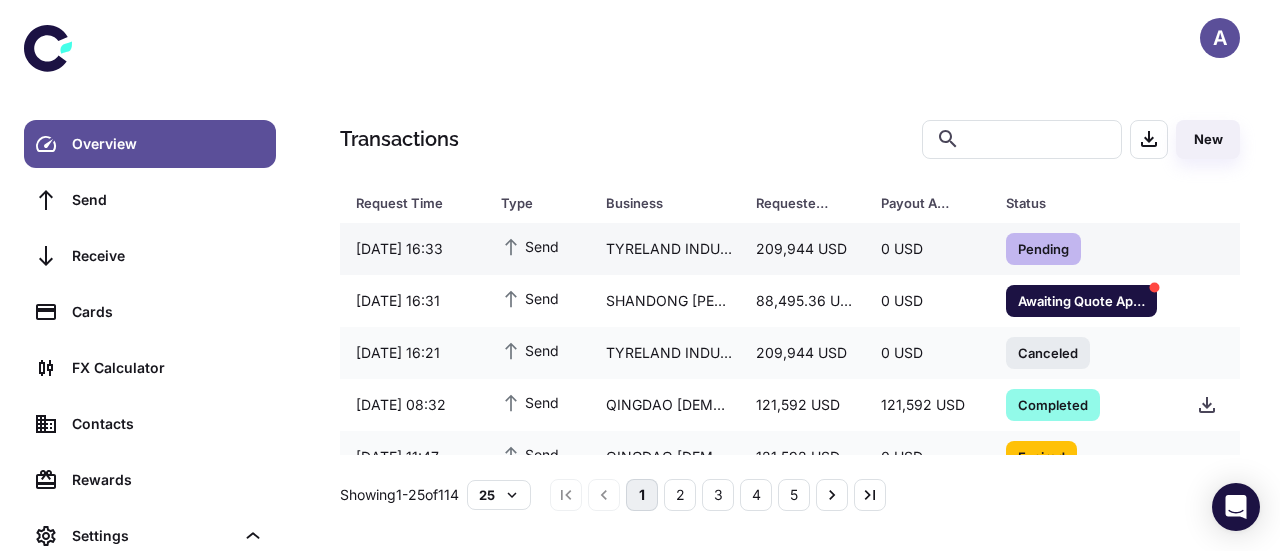 click on "TYRELAND INDUSTRY CO., LIMITED" at bounding box center (665, 249) 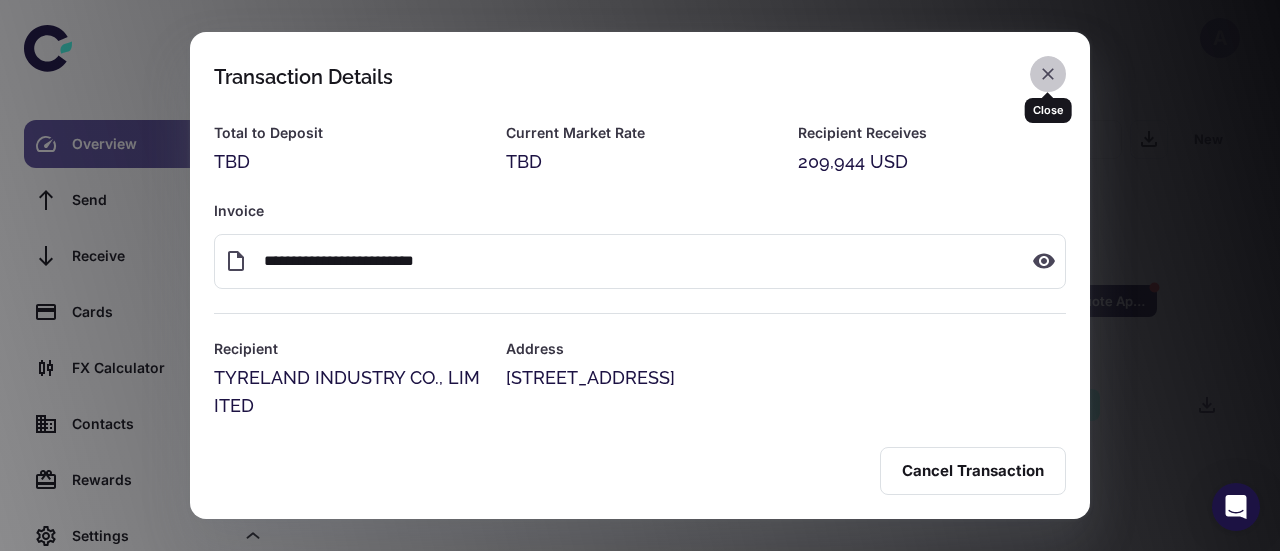 click 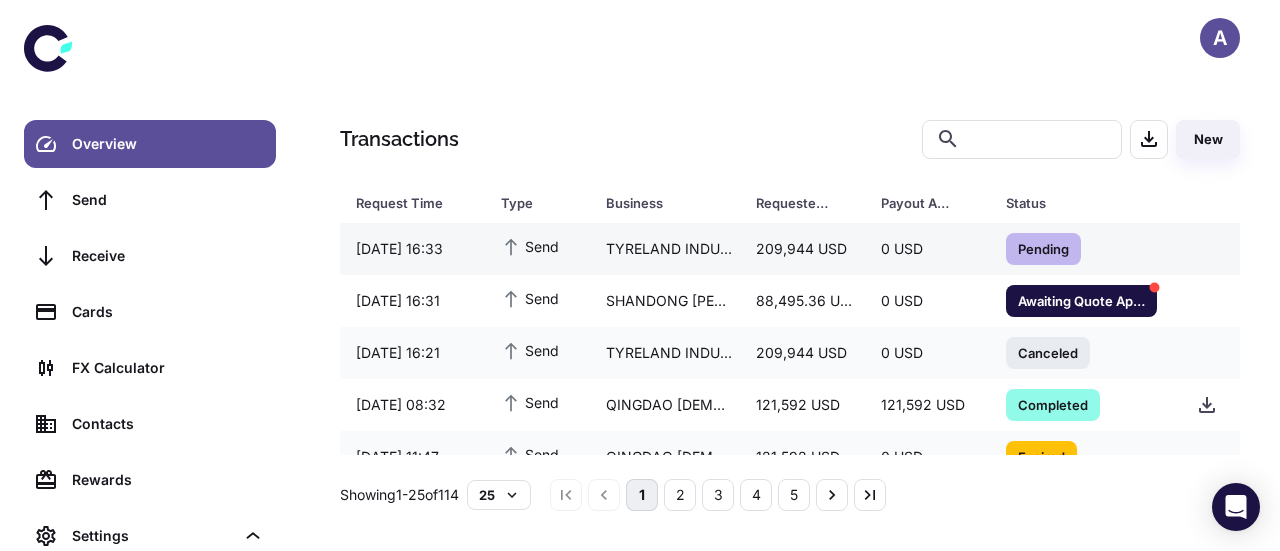 click on "209,944 USD" at bounding box center [802, 249] 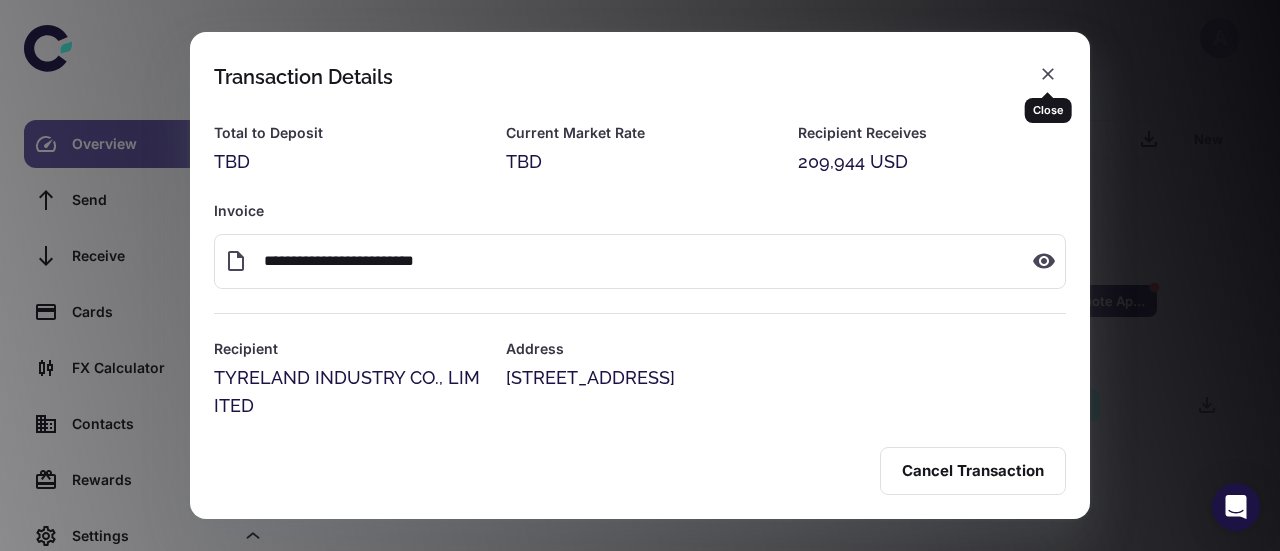 click 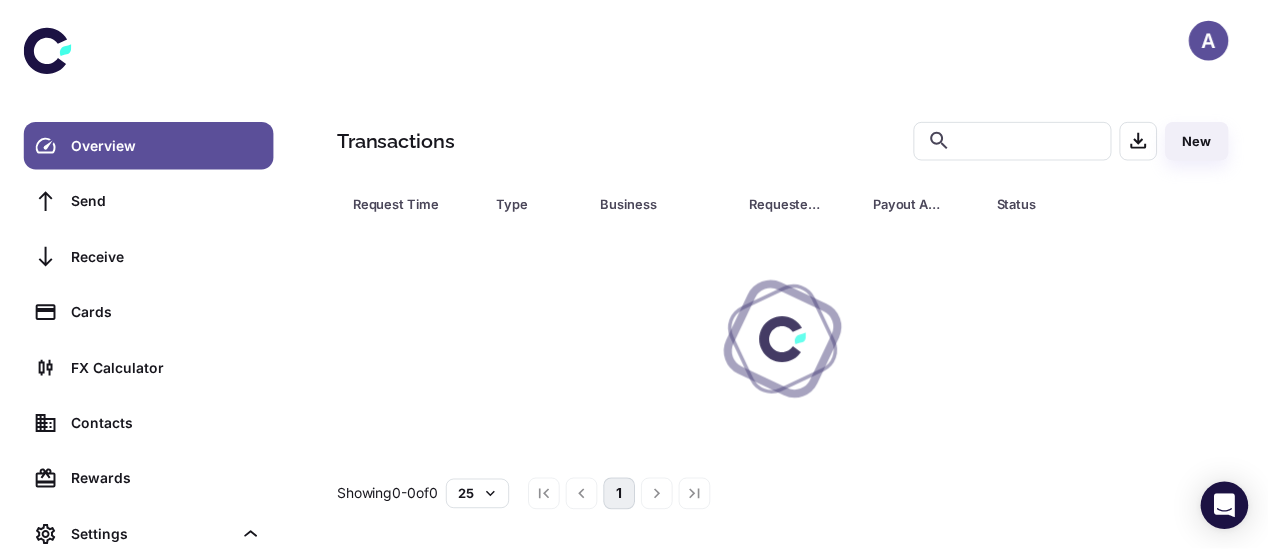 scroll, scrollTop: 0, scrollLeft: 0, axis: both 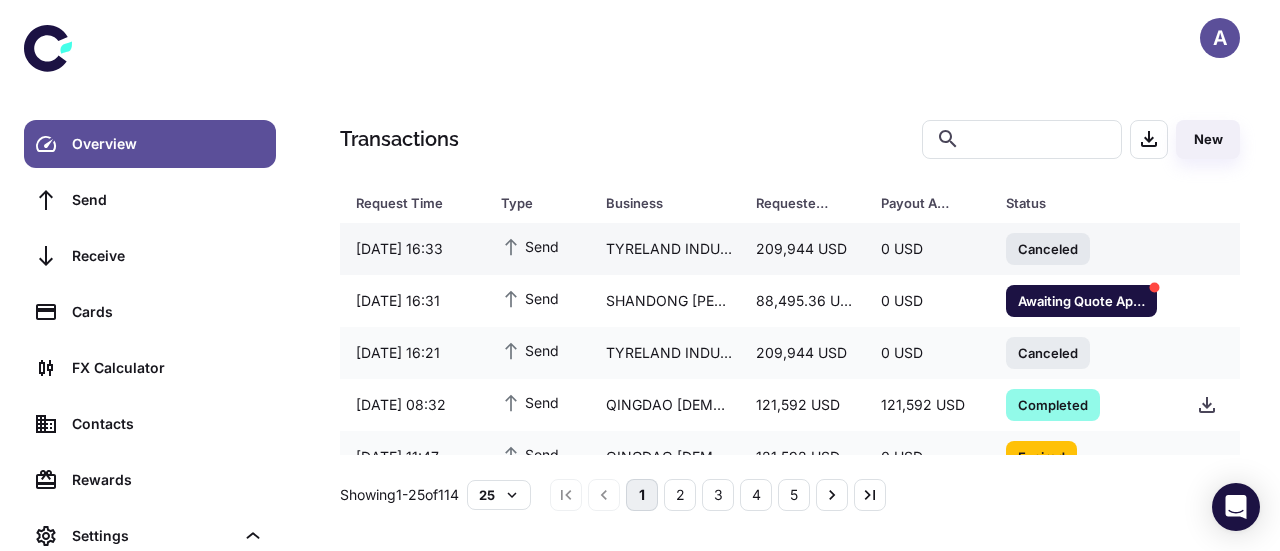 click on "TYRELAND INDUSTRY CO., LIMITED" at bounding box center [665, 249] 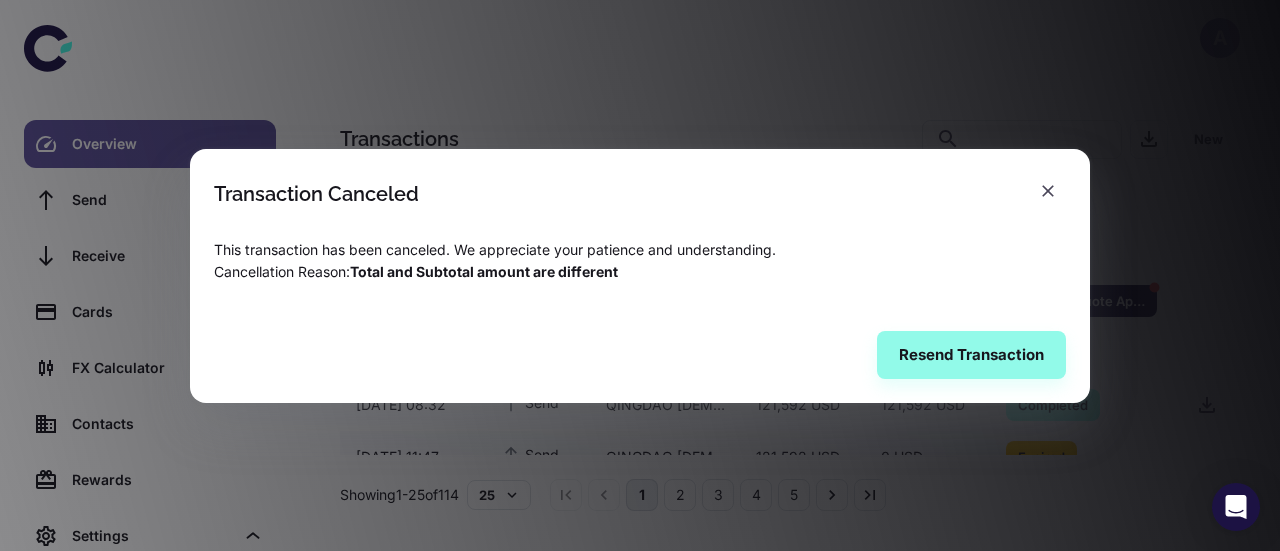 click on "Transaction Canceled This transaction has been canceled. We appreciate your patience and understanding. Cancellation Reason :  Total and Subtotal amount are different  Resend Transaction" at bounding box center [640, 275] 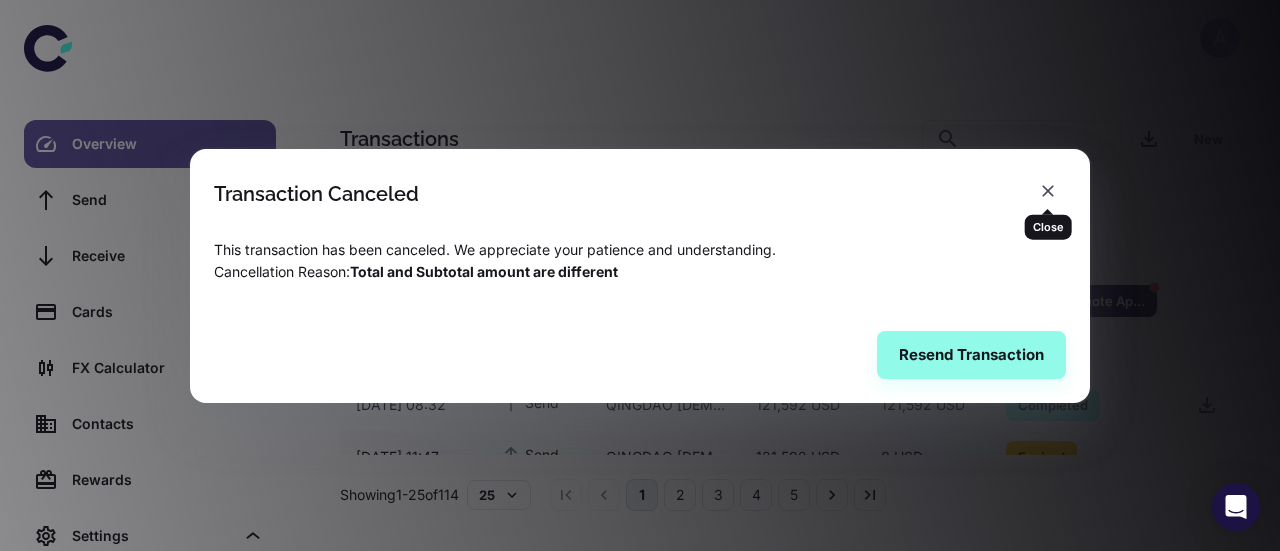click 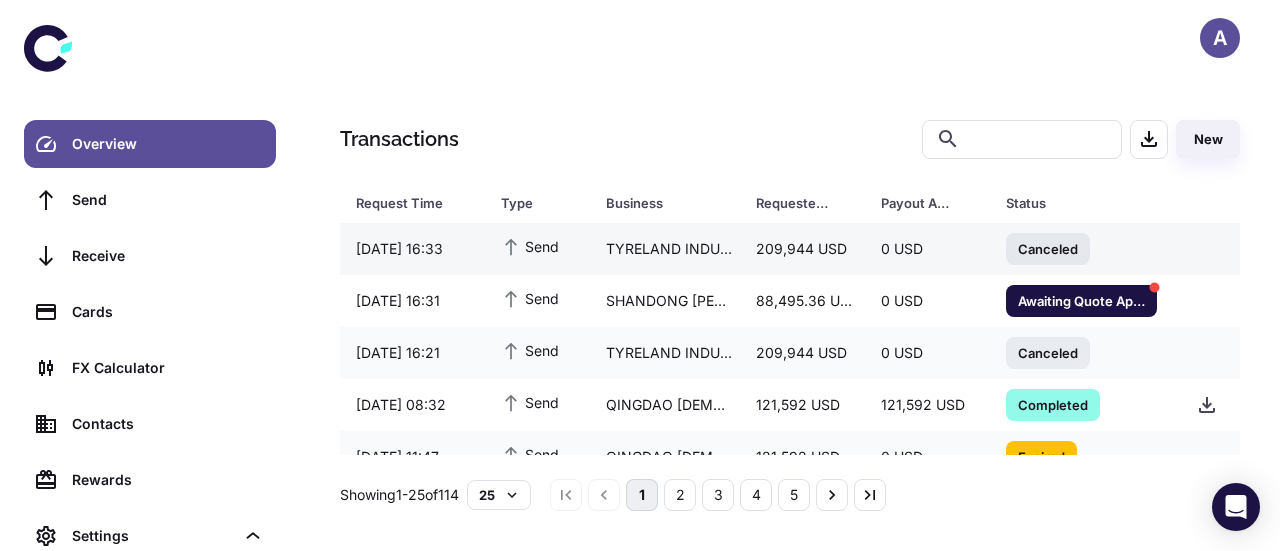 click on "209,944 USD" at bounding box center [802, 249] 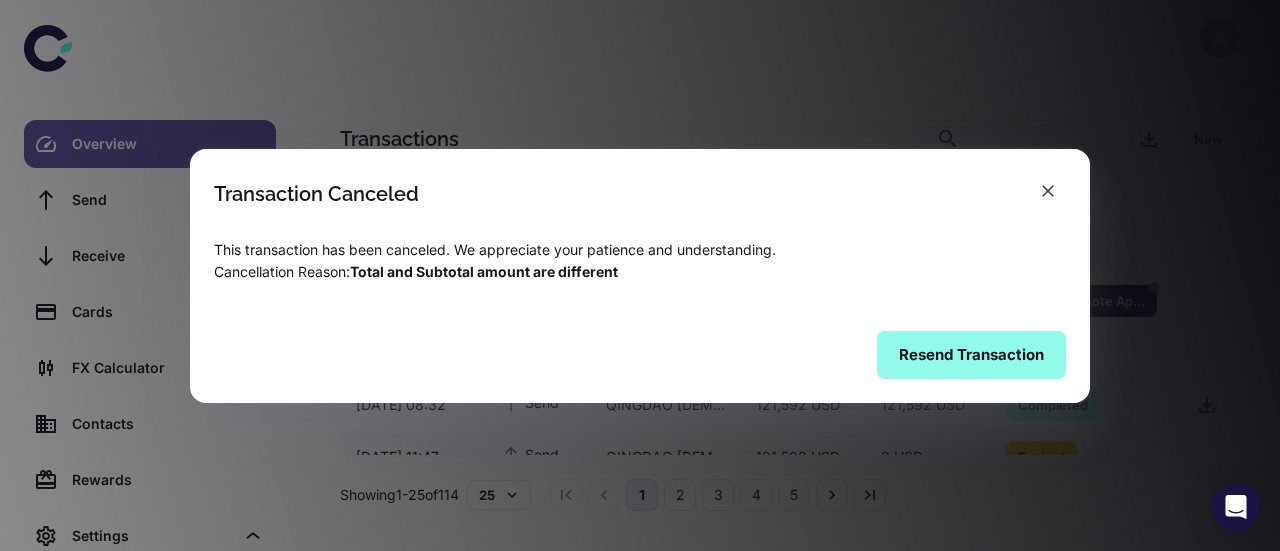 click on "Resend Transaction" at bounding box center [971, 355] 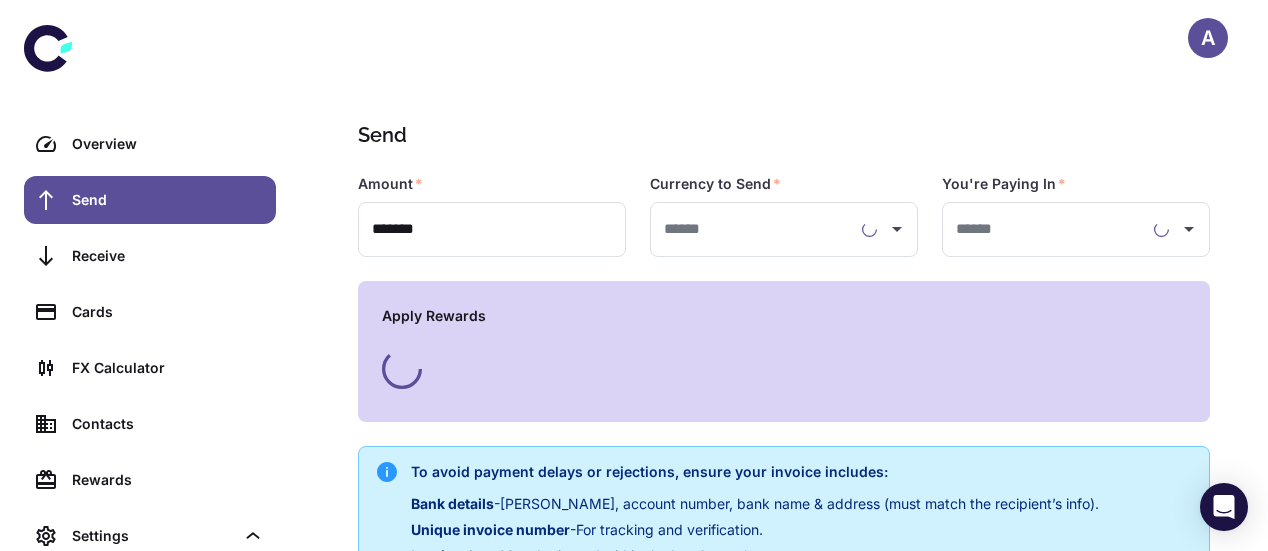 type on "**********" 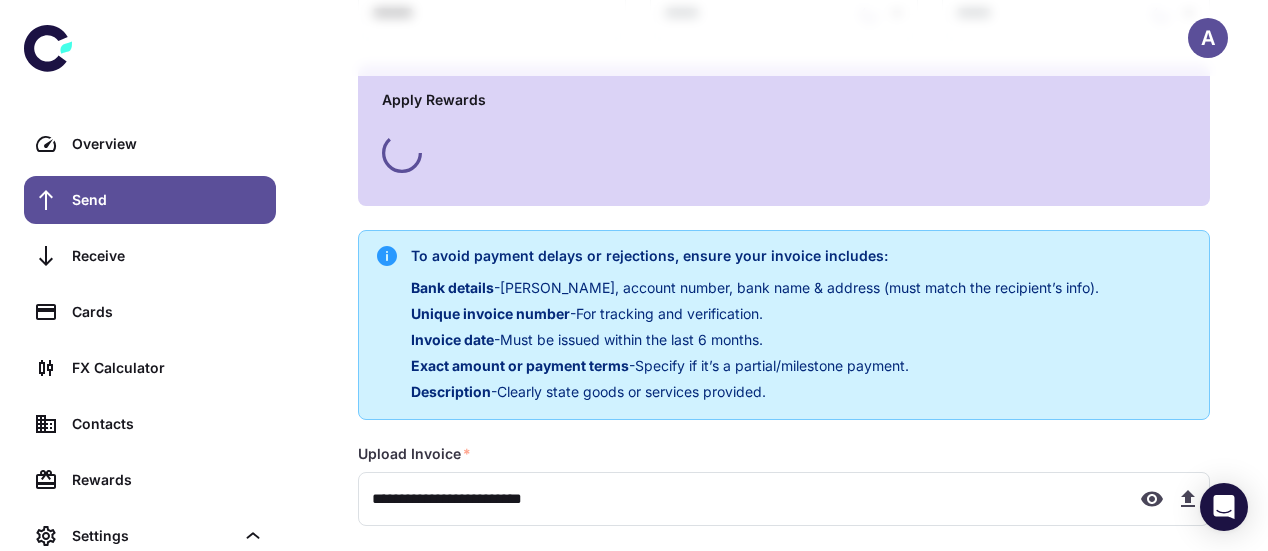 type on "**********" 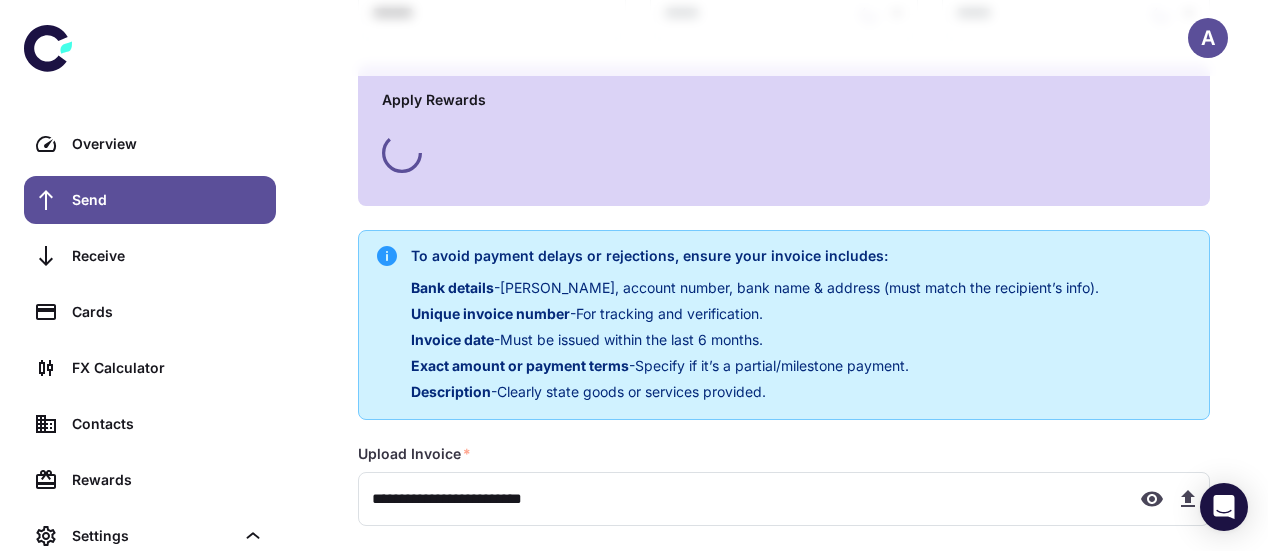 type on "**********" 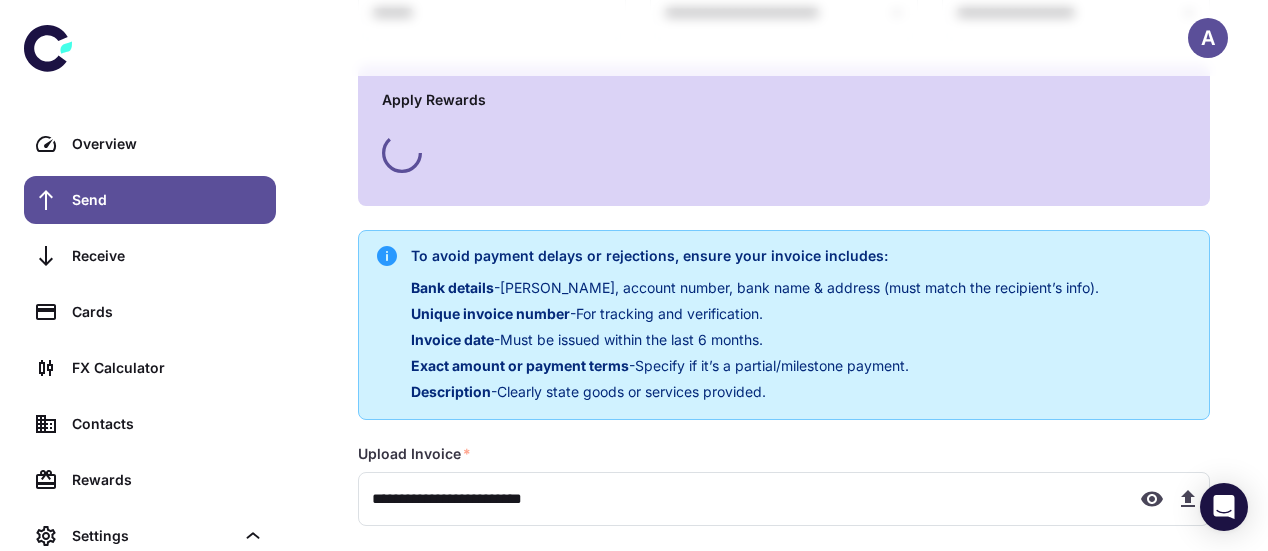 type on "**********" 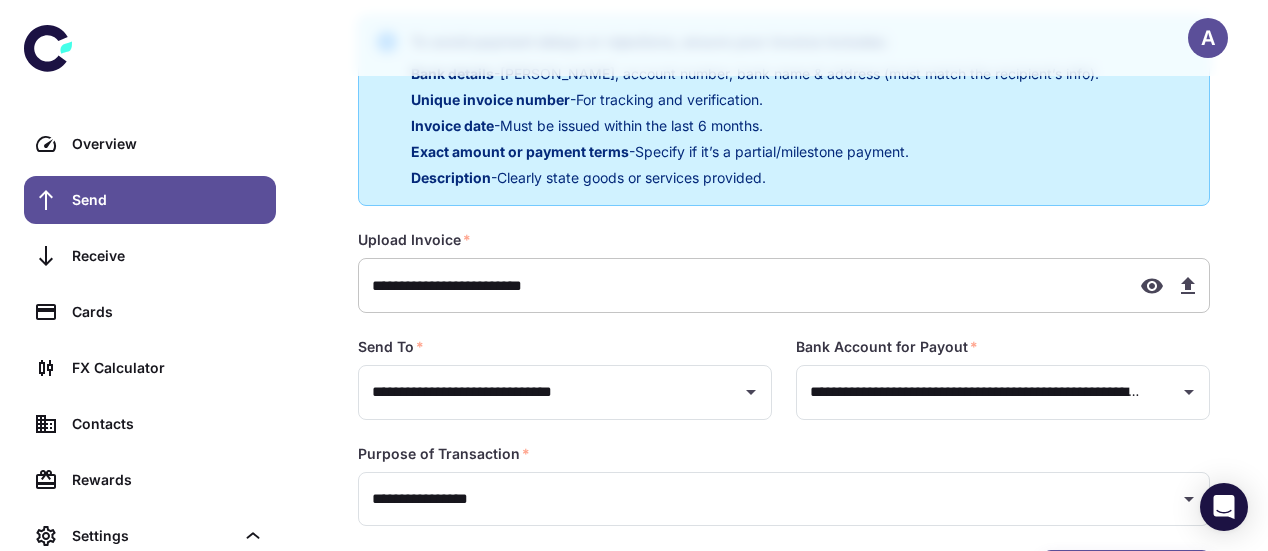 scroll, scrollTop: 430, scrollLeft: 0, axis: vertical 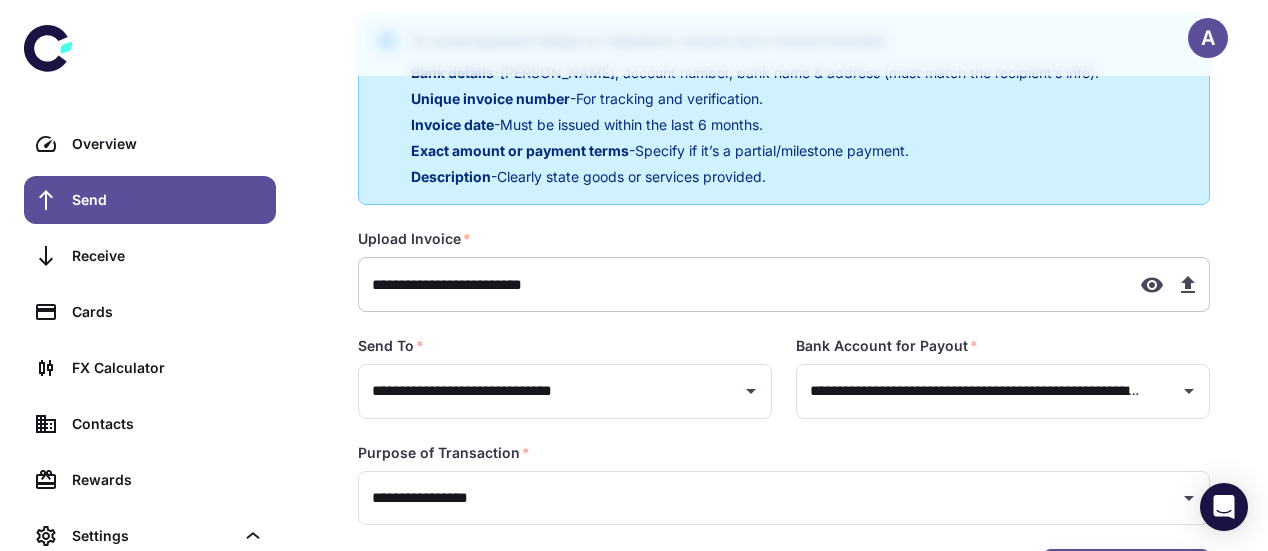 click on "**********" at bounding box center [741, 284] 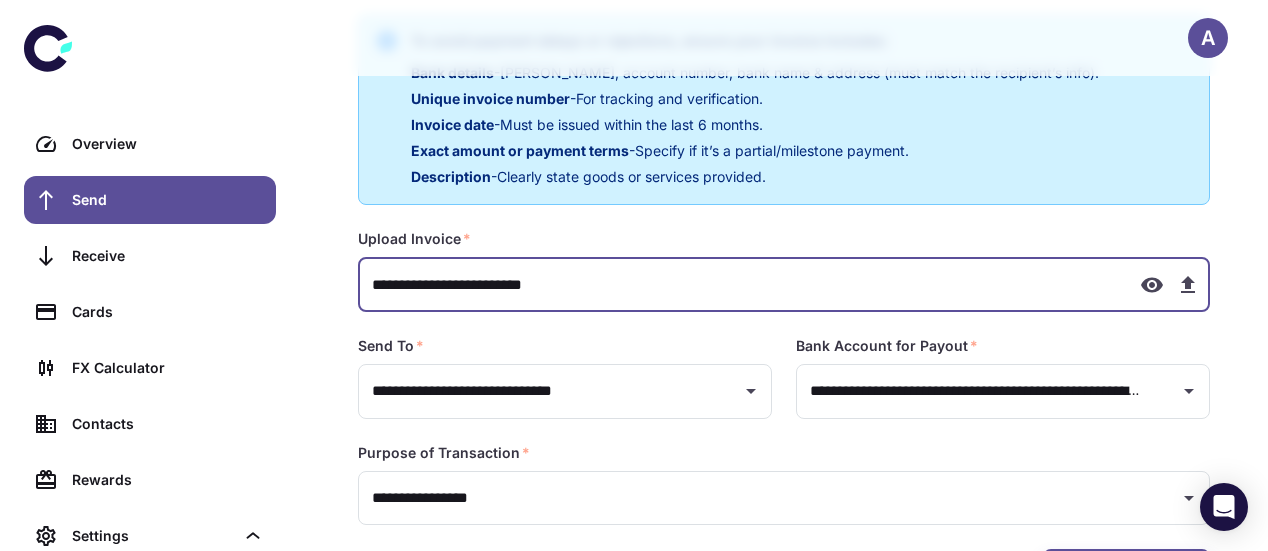 type on "**********" 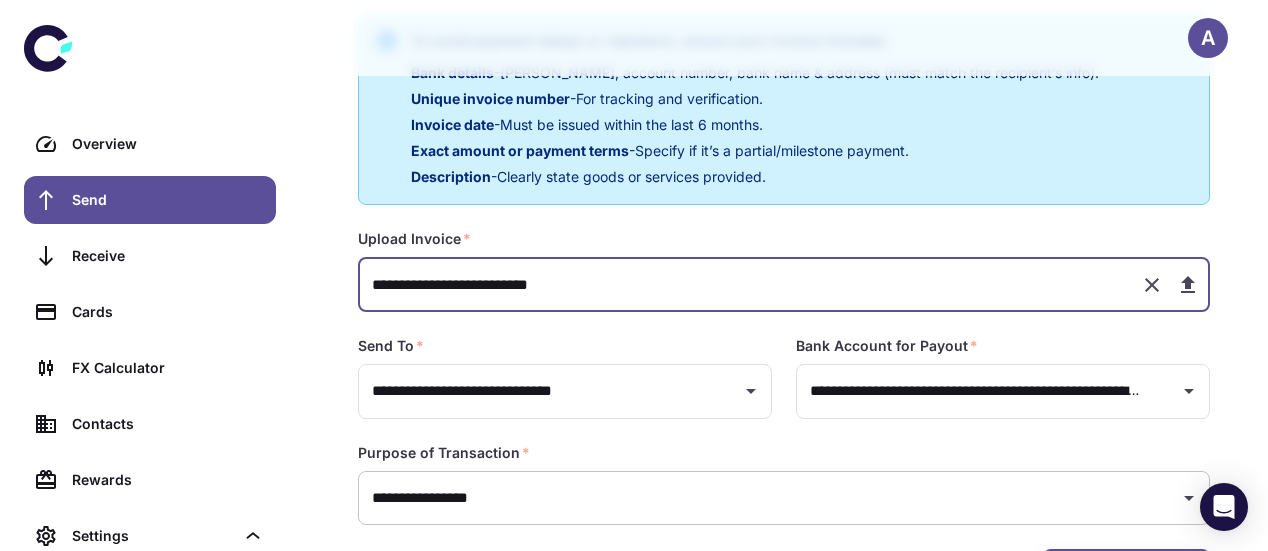 scroll, scrollTop: 515, scrollLeft: 0, axis: vertical 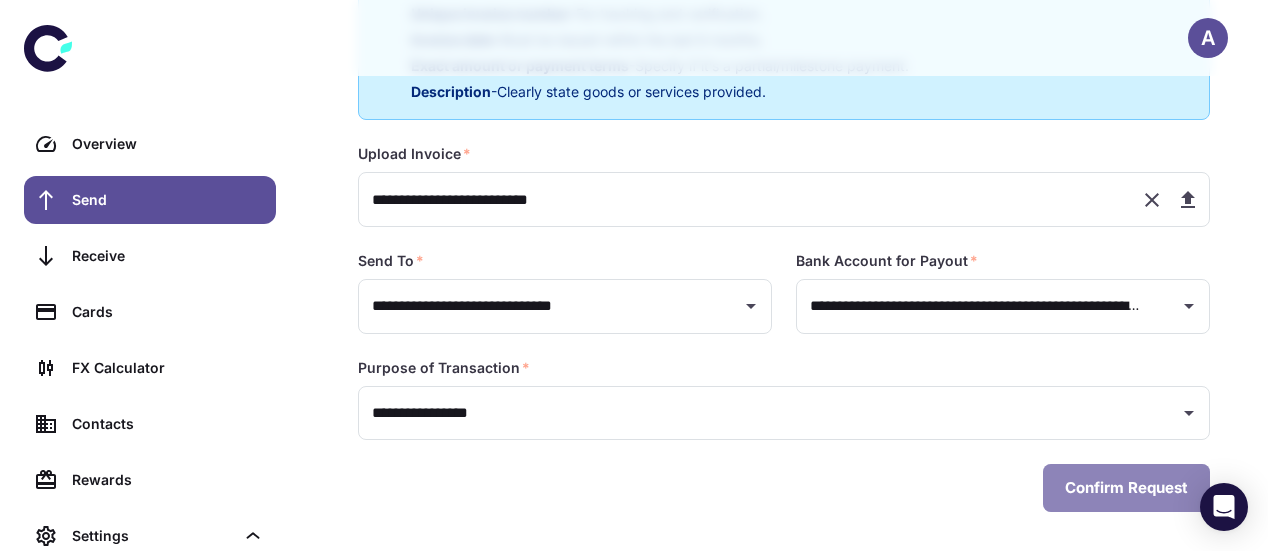 click on "Confirm Request" at bounding box center (1126, 488) 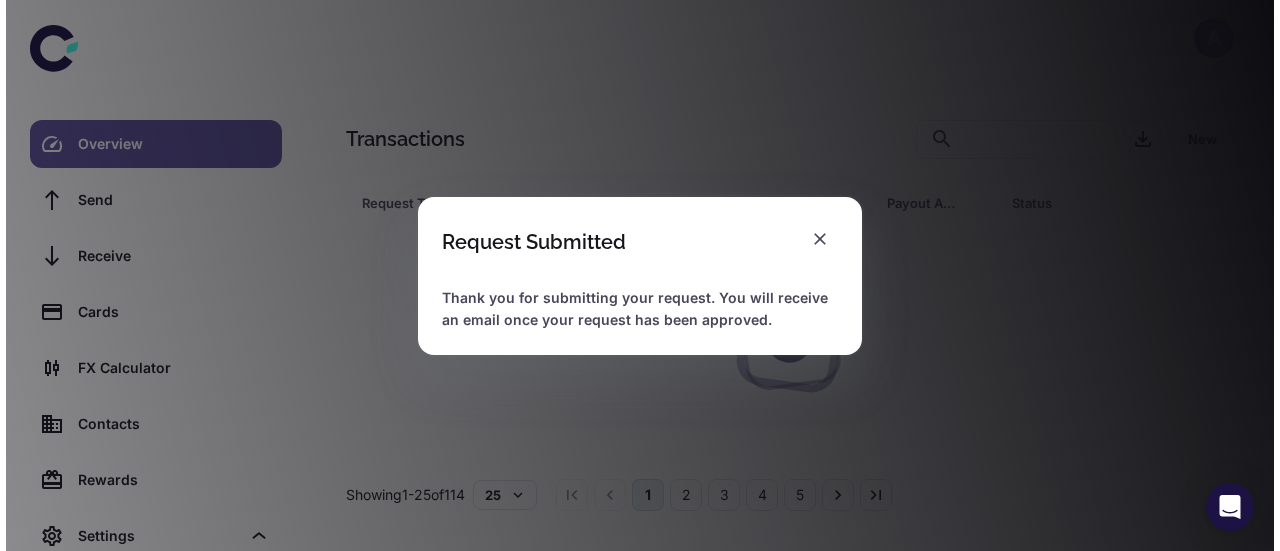 scroll, scrollTop: 0, scrollLeft: 0, axis: both 